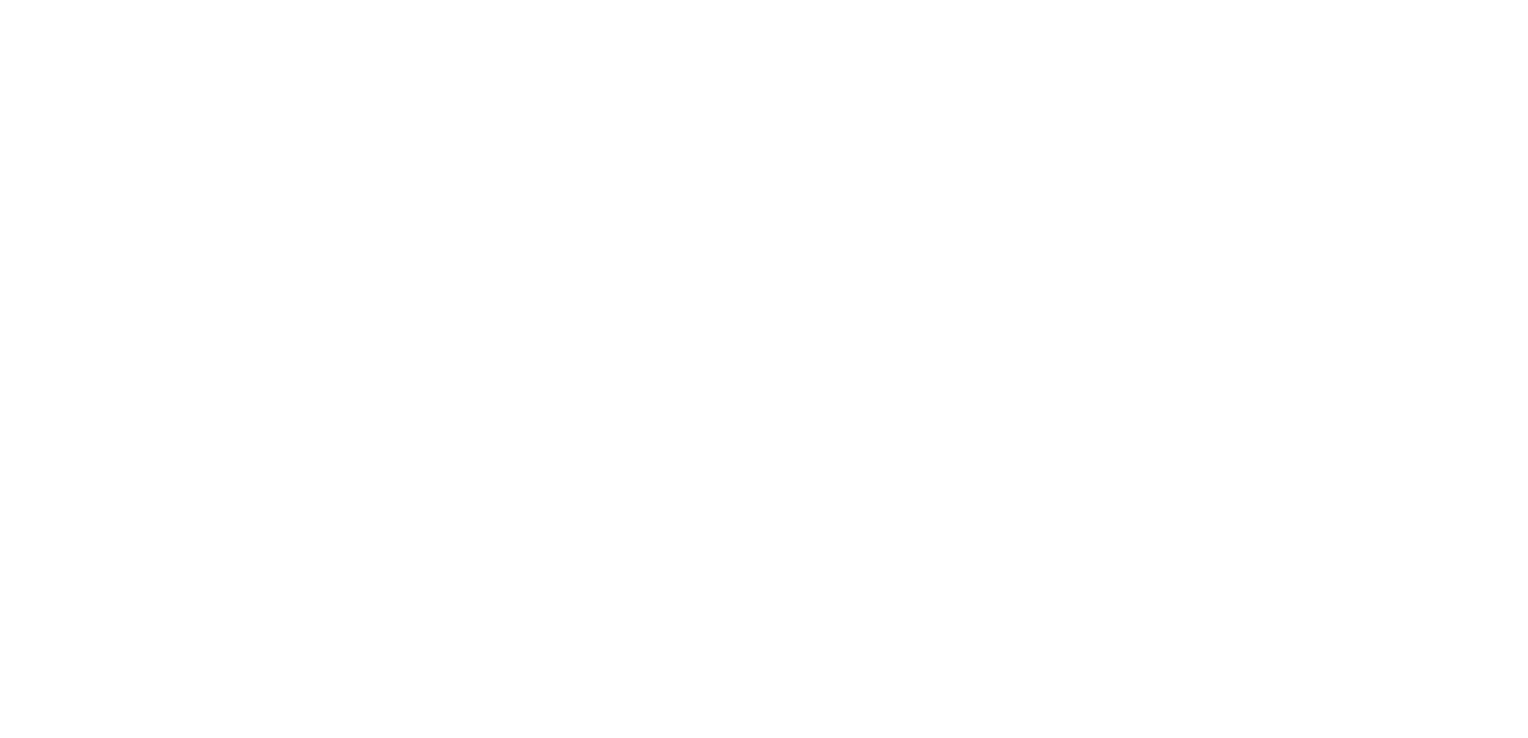 scroll, scrollTop: 0, scrollLeft: 0, axis: both 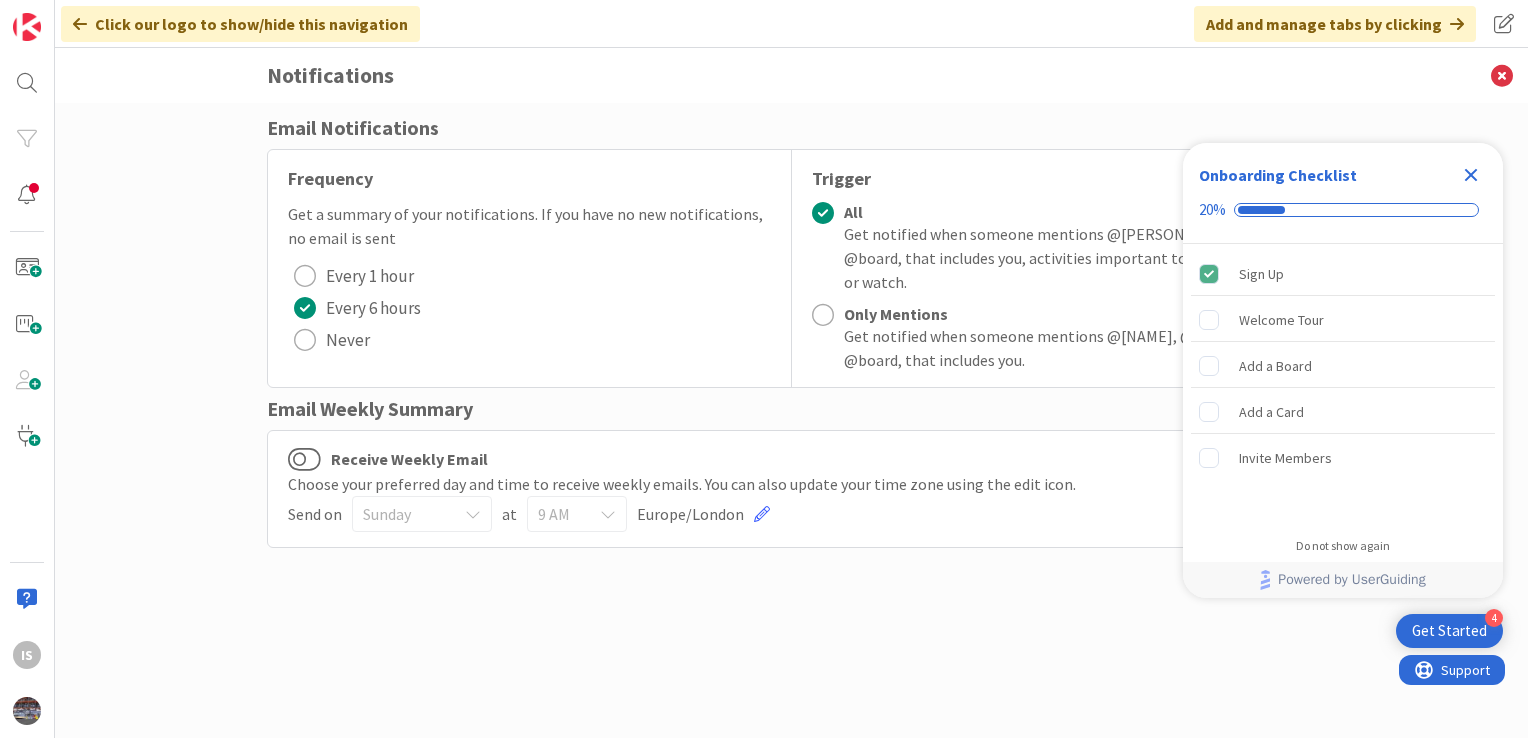 click 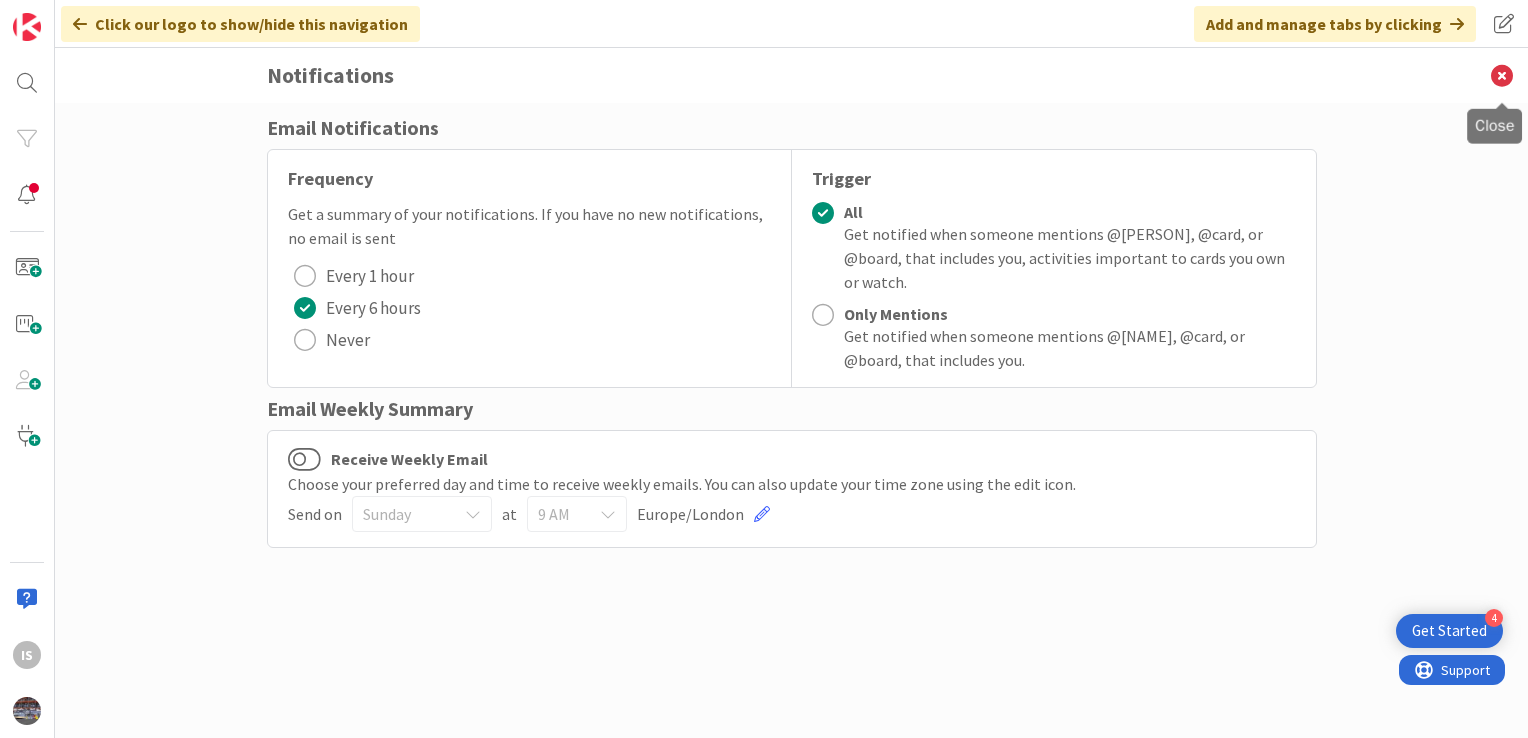 scroll, scrollTop: 0, scrollLeft: 0, axis: both 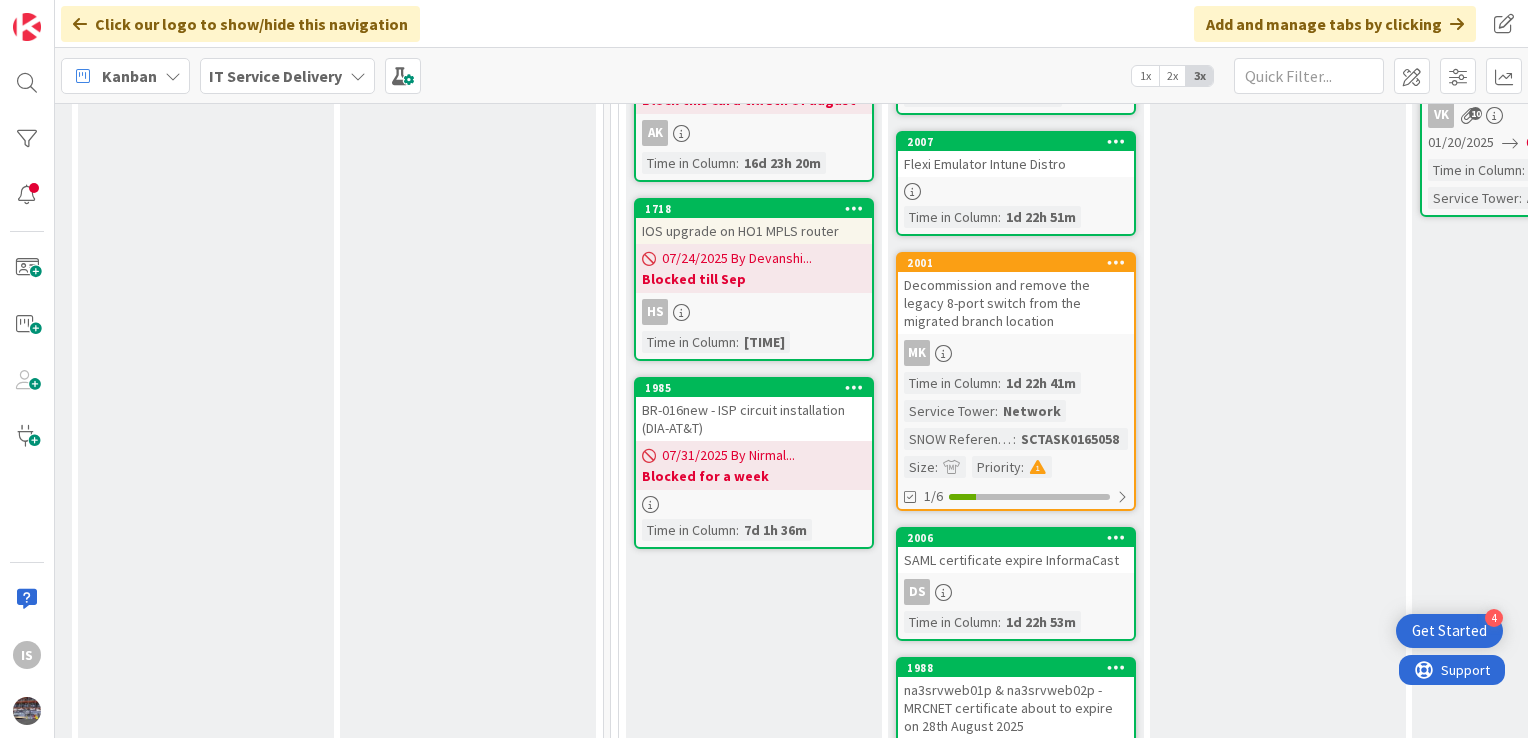 click on "Flexi Emulator Intune Distro" at bounding box center [1016, 164] 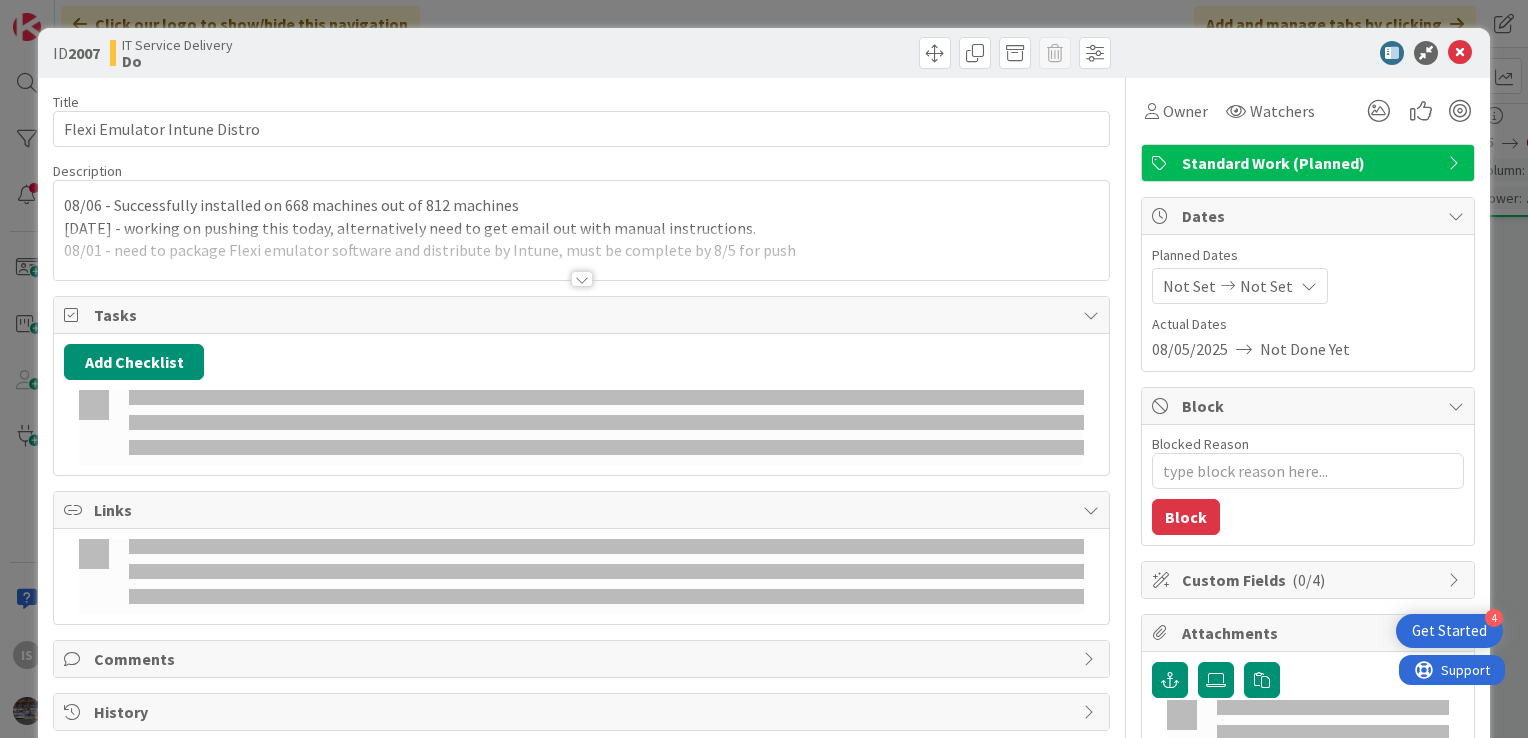 scroll, scrollTop: 0, scrollLeft: 0, axis: both 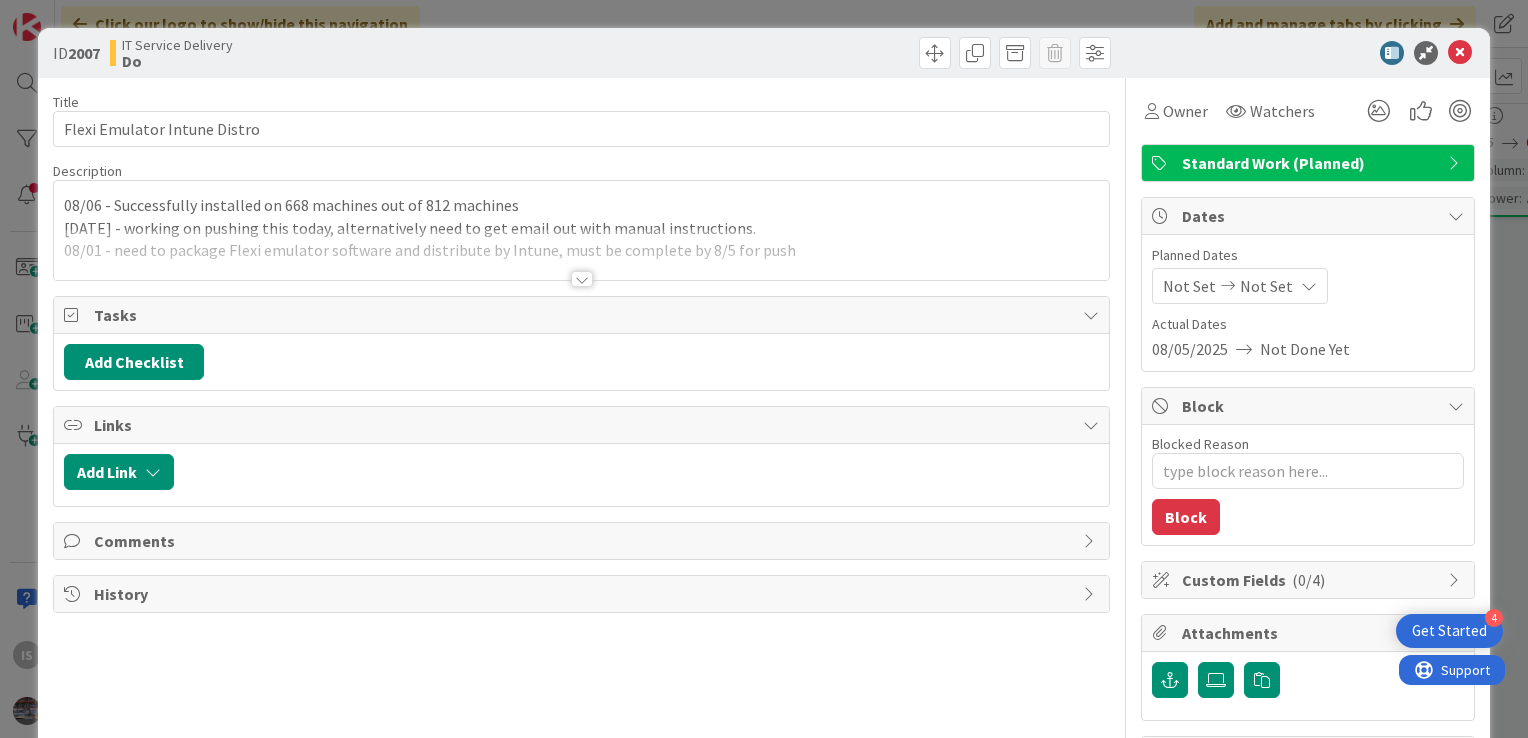 type on "x" 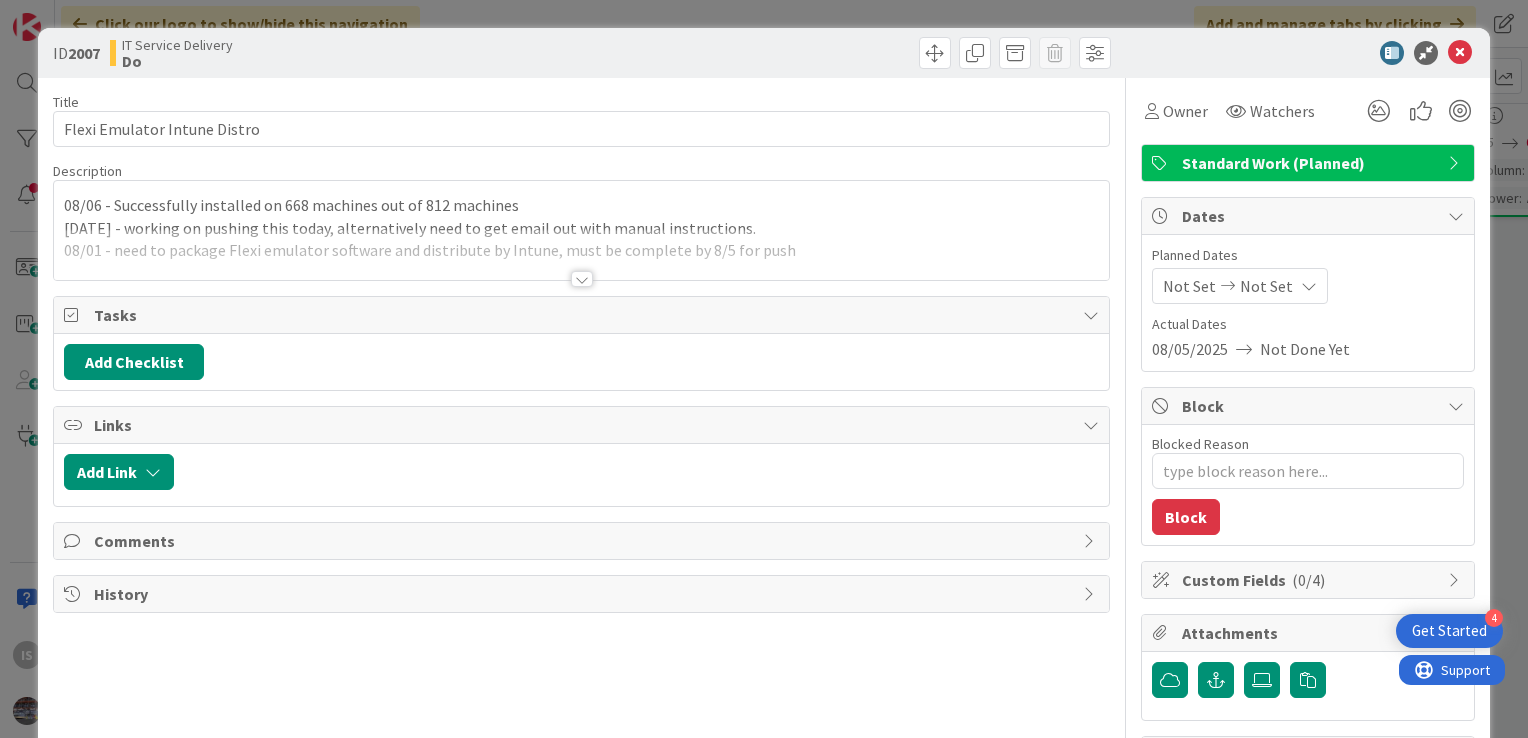 click on "[DATE] - Successfully installed on [NUMBER] machines out of [NUMBER] machines [DATE] - working on pushing this today, alternatively need to get email out with manual instructions. [DATE] - need to package Flexi emulator software and distribute by Intune, must be complete by [DATE] for push" at bounding box center [581, 230] 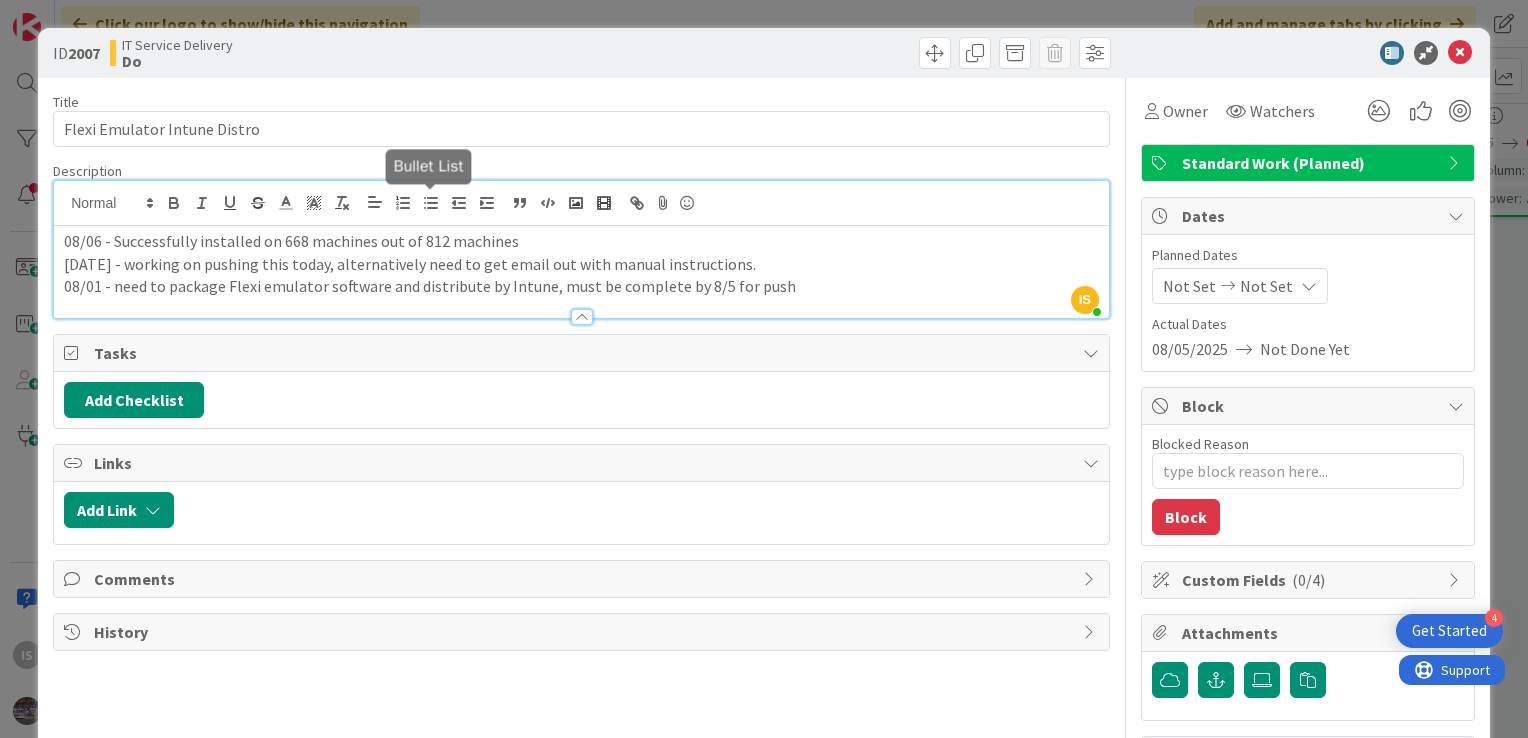 type 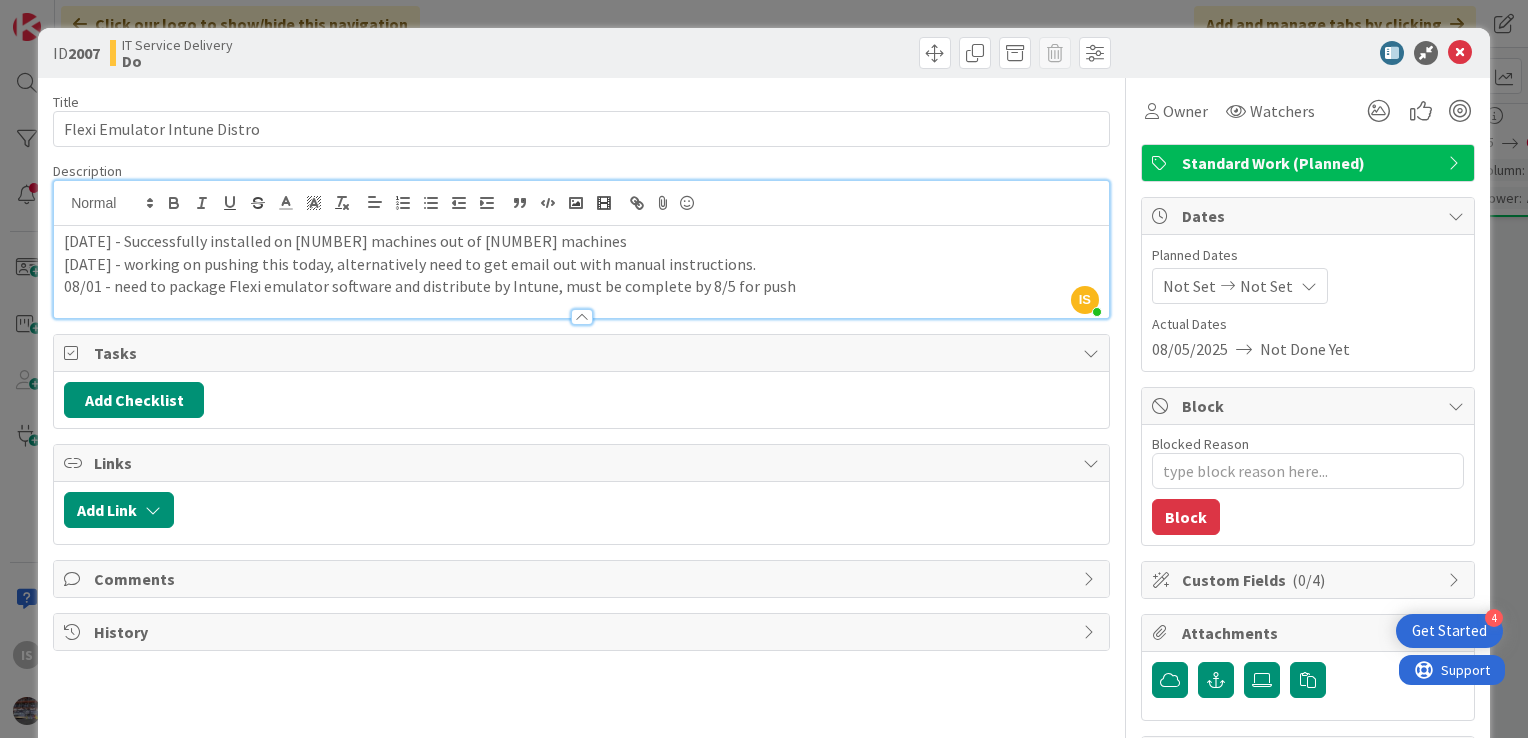 click on "[DATE] - Successfully installed on [NUMBER] machines out of [NUMBER] machines [DATE] - working on pushing this today, alternatively need to get email out with manual instructions. [DATE] - need to package Flexi emulator software and distribute by Intune, must be complete by [DATE] for push" at bounding box center (581, 272) 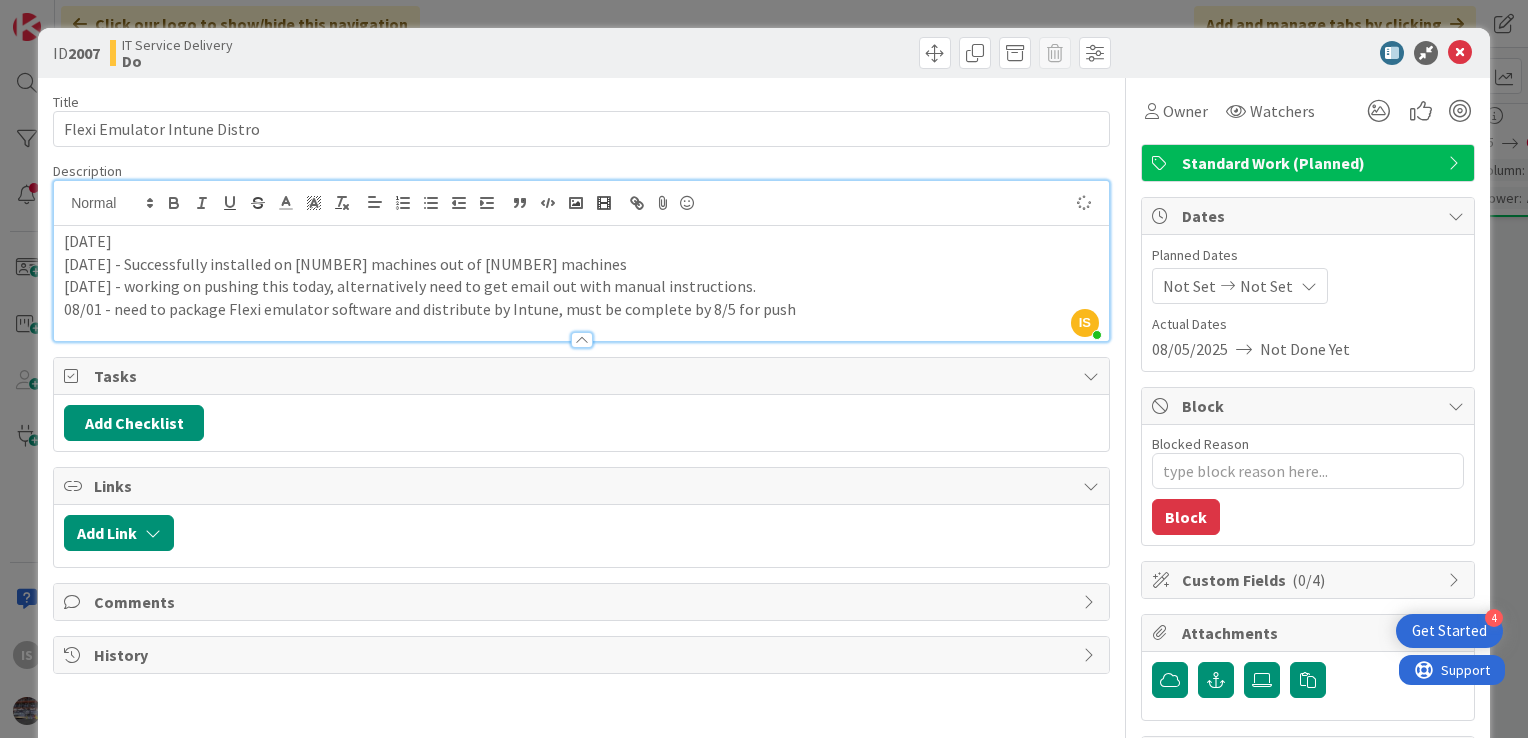 click on "[DATE]" at bounding box center [581, 241] 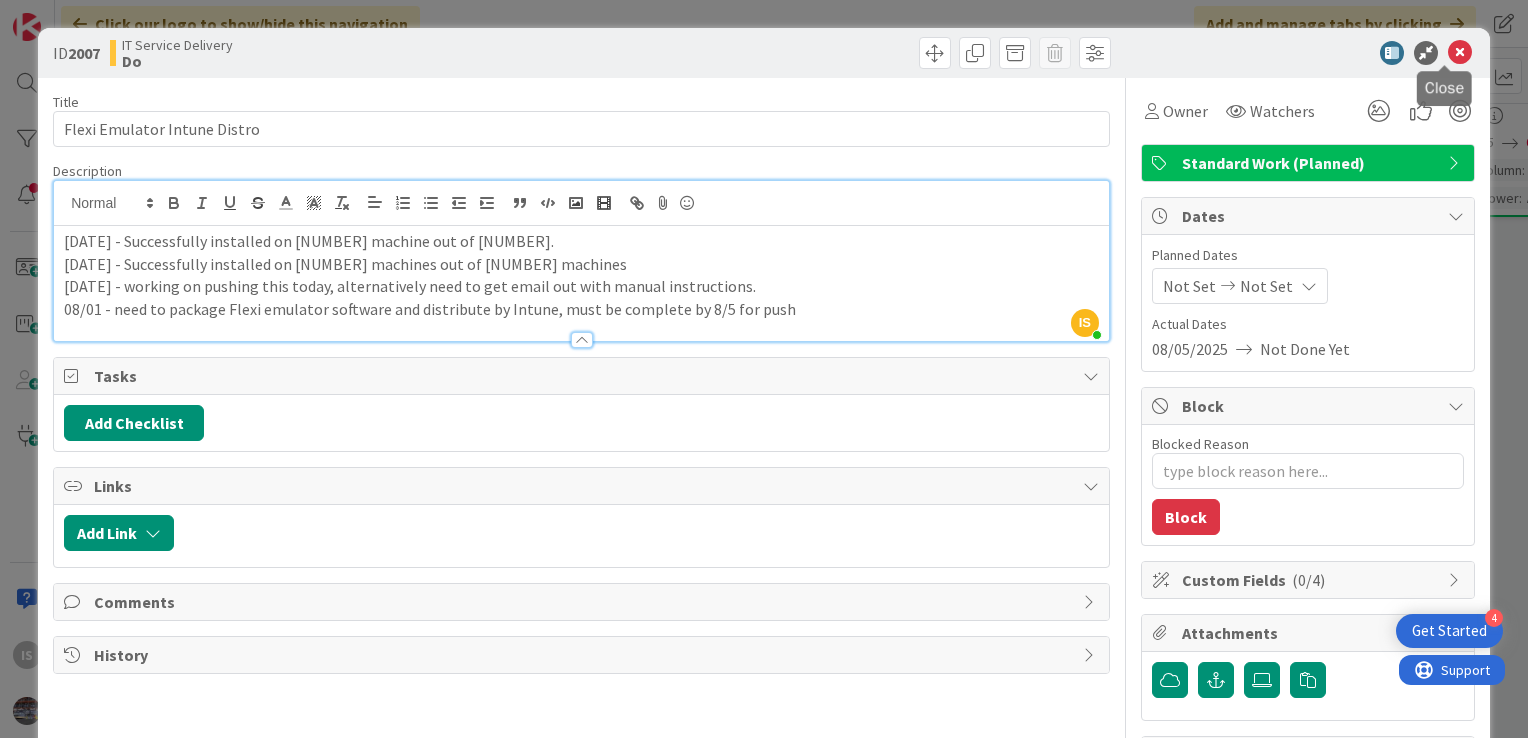click at bounding box center (1460, 53) 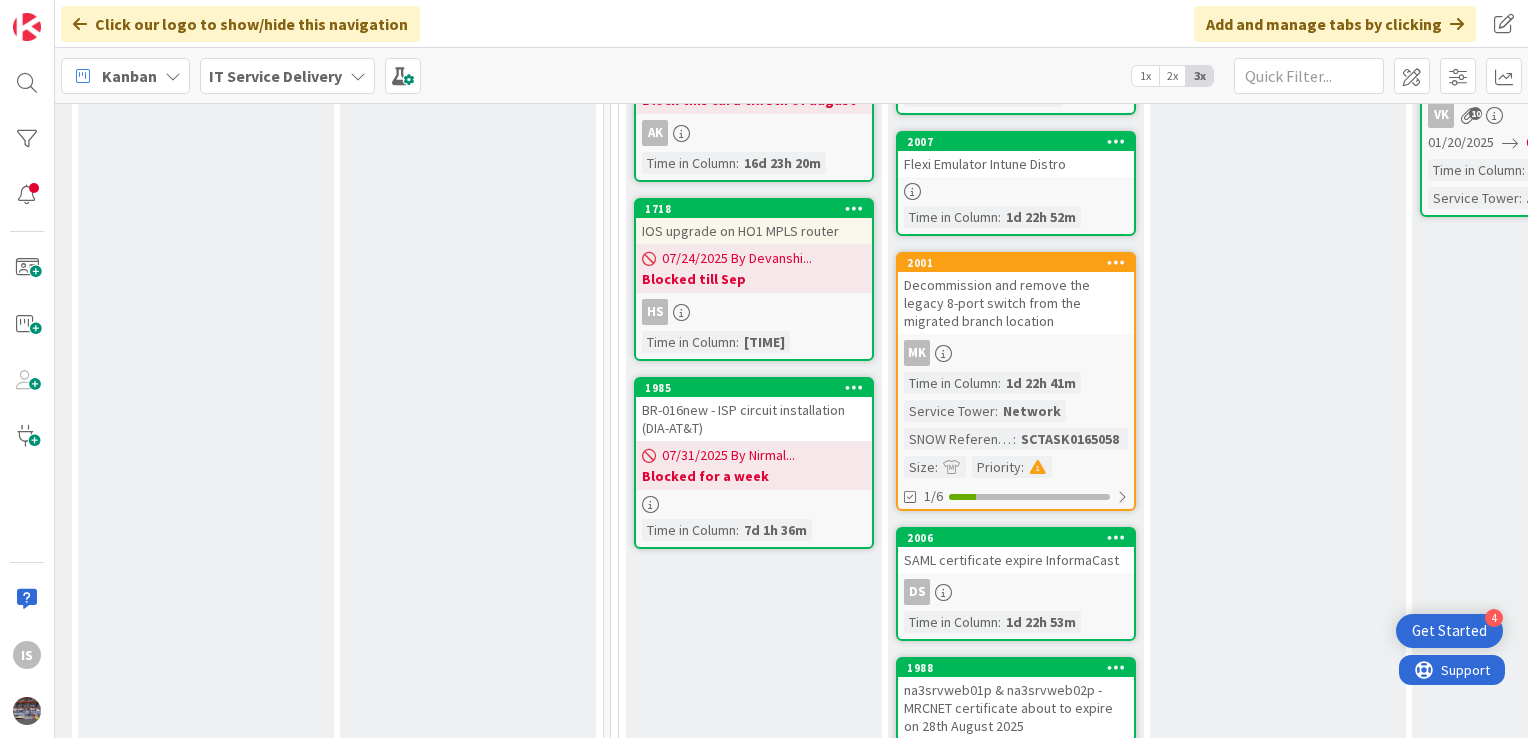 scroll, scrollTop: 0, scrollLeft: 0, axis: both 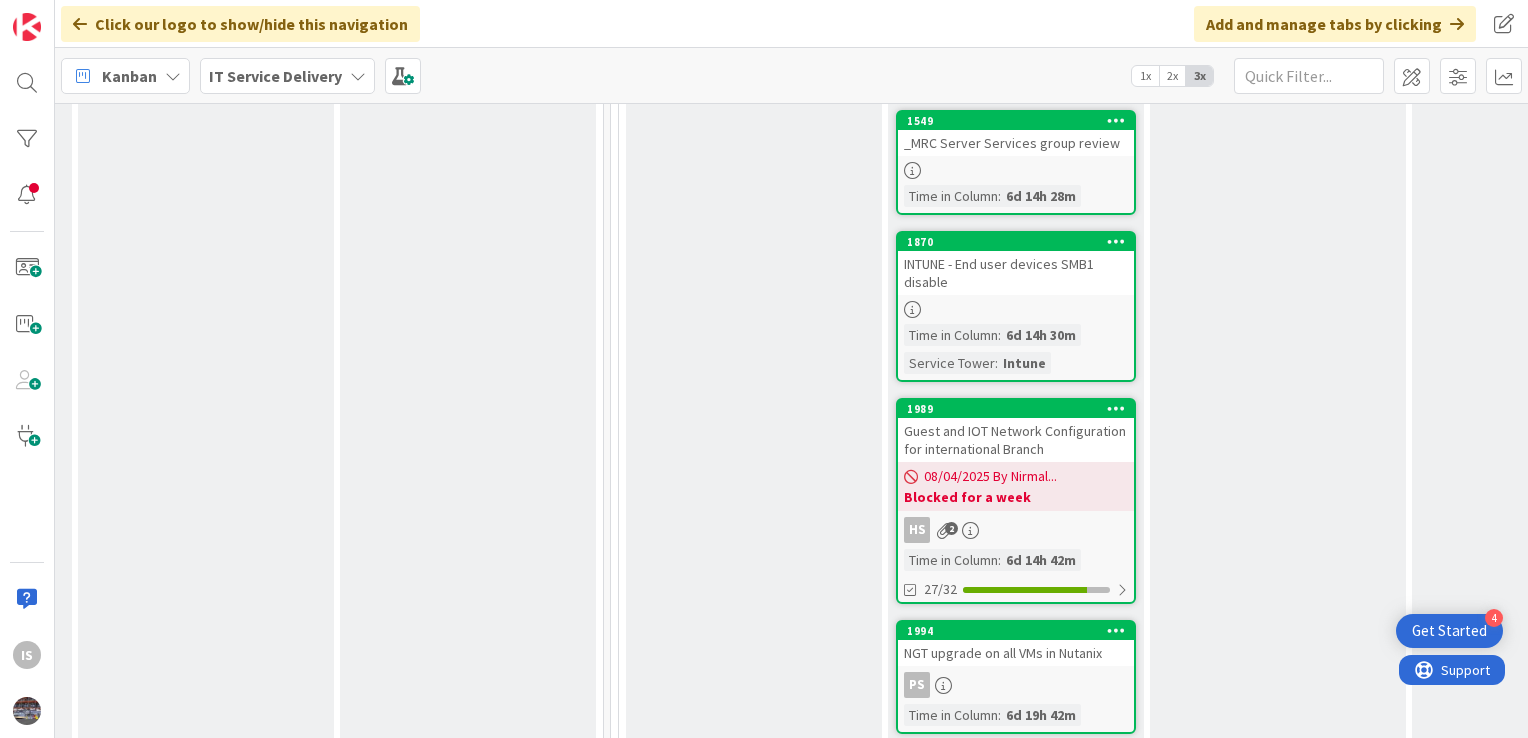 click on "INTUNE - End user devices SMB1 disable" at bounding box center [1016, 273] 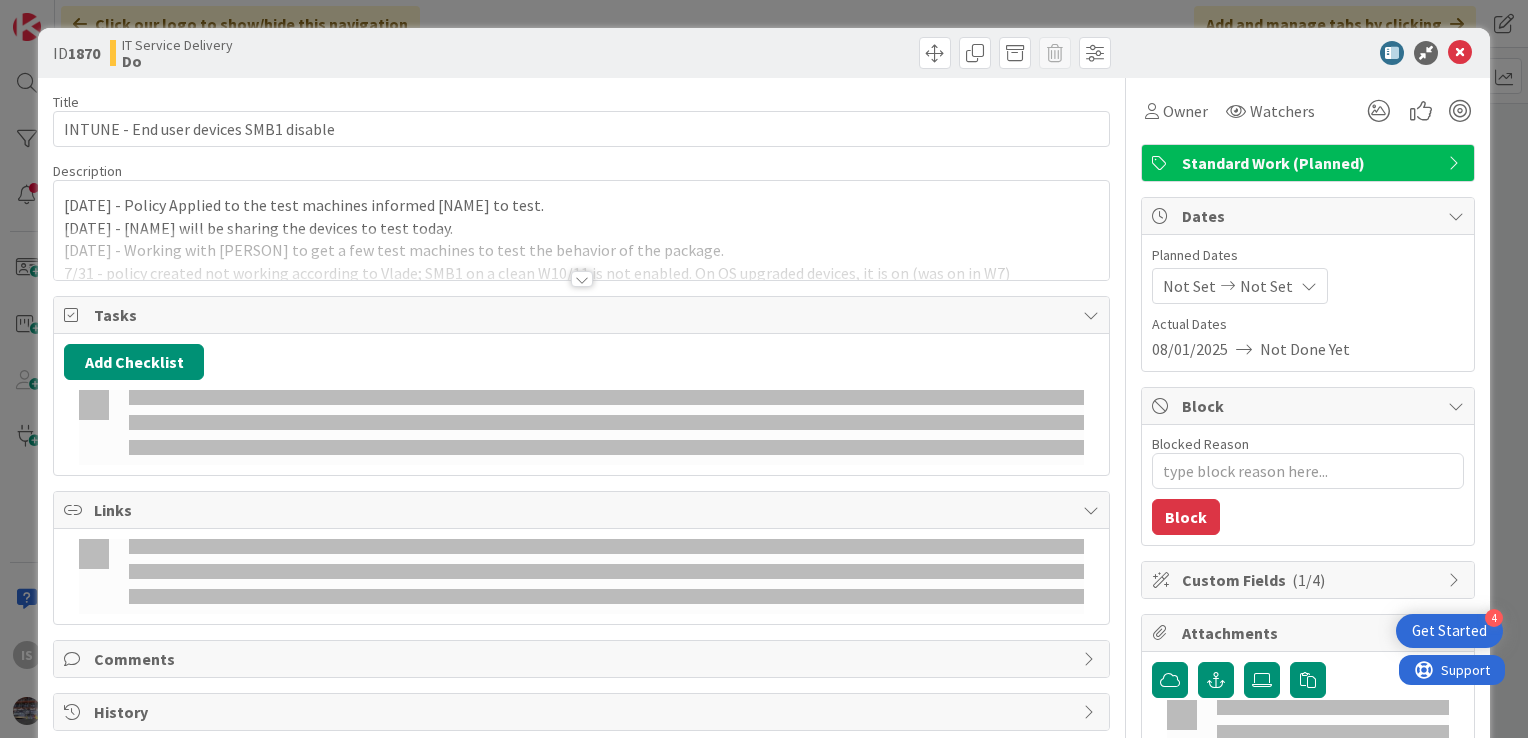 scroll, scrollTop: 0, scrollLeft: 0, axis: both 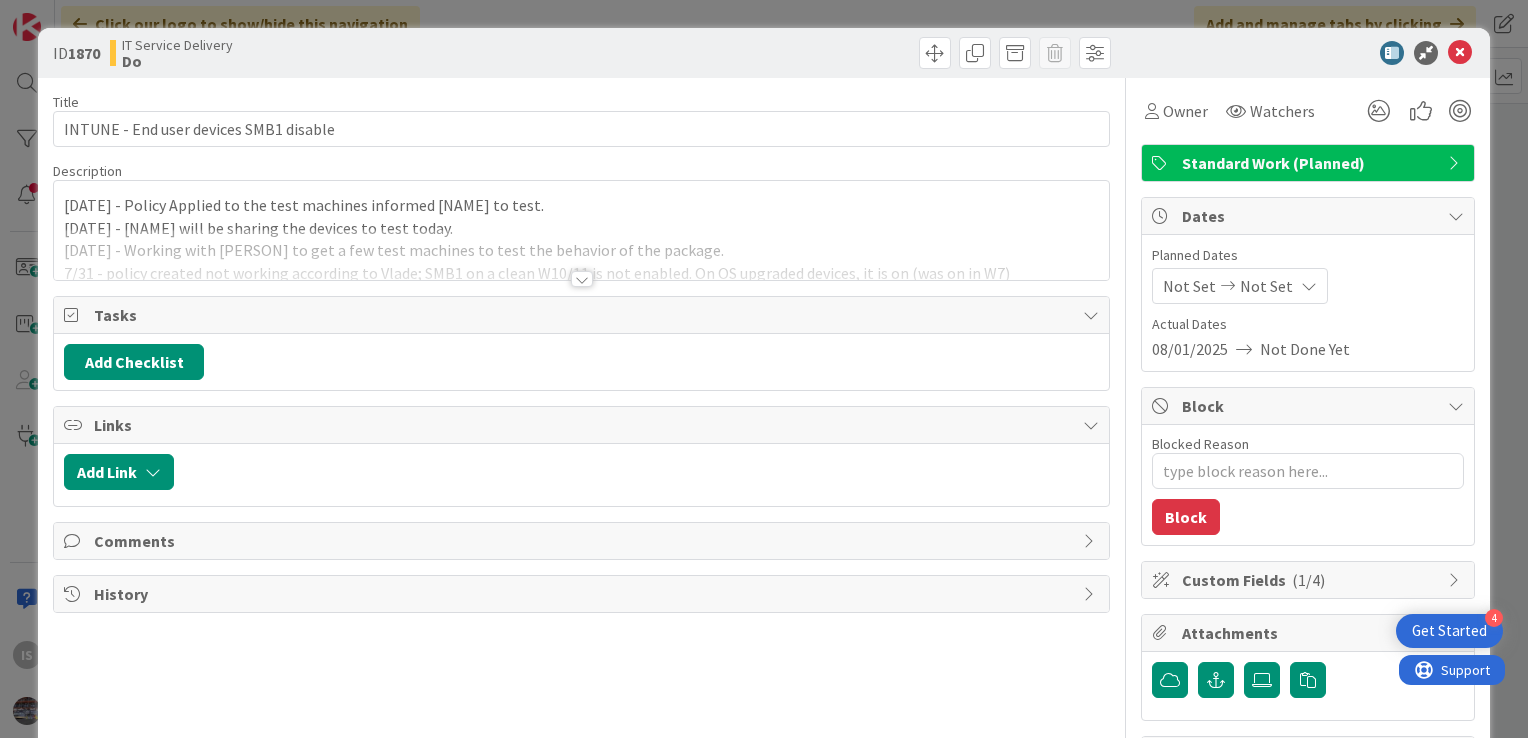 type on "x" 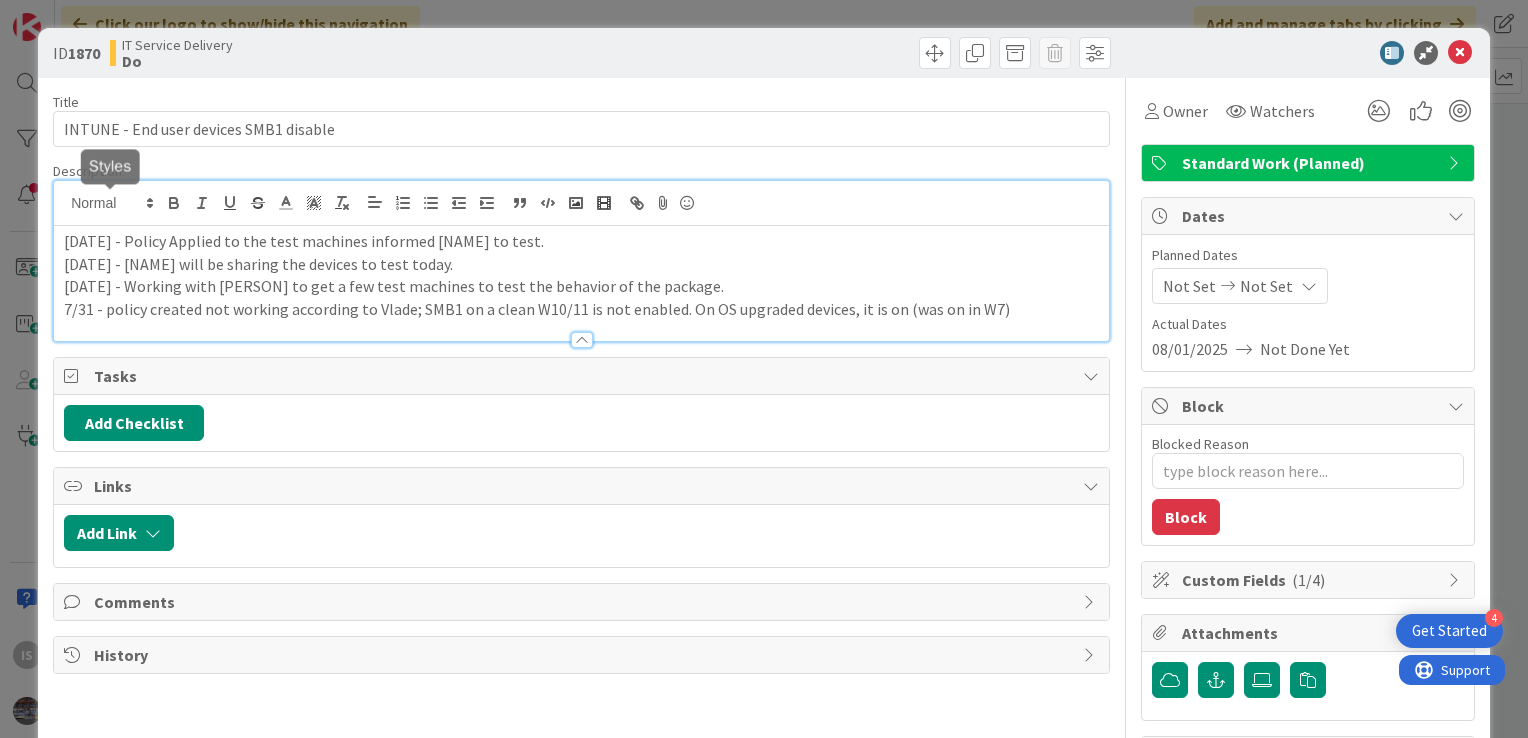 click on "[DATE] - Policy Applied to the test machines informed [PERSON] to test. [DATE] - [PERSON] will be sharing the devices to test today. [DATE] - Working with [PERSON] to get a few test machines to test the behavior of the package. [DATE] - policy created not working according to [PERSON]; SMB1 on a clean W10/11 is not enabled. On OS upgraded devices, it is on (was on in W7)" at bounding box center (581, 261) 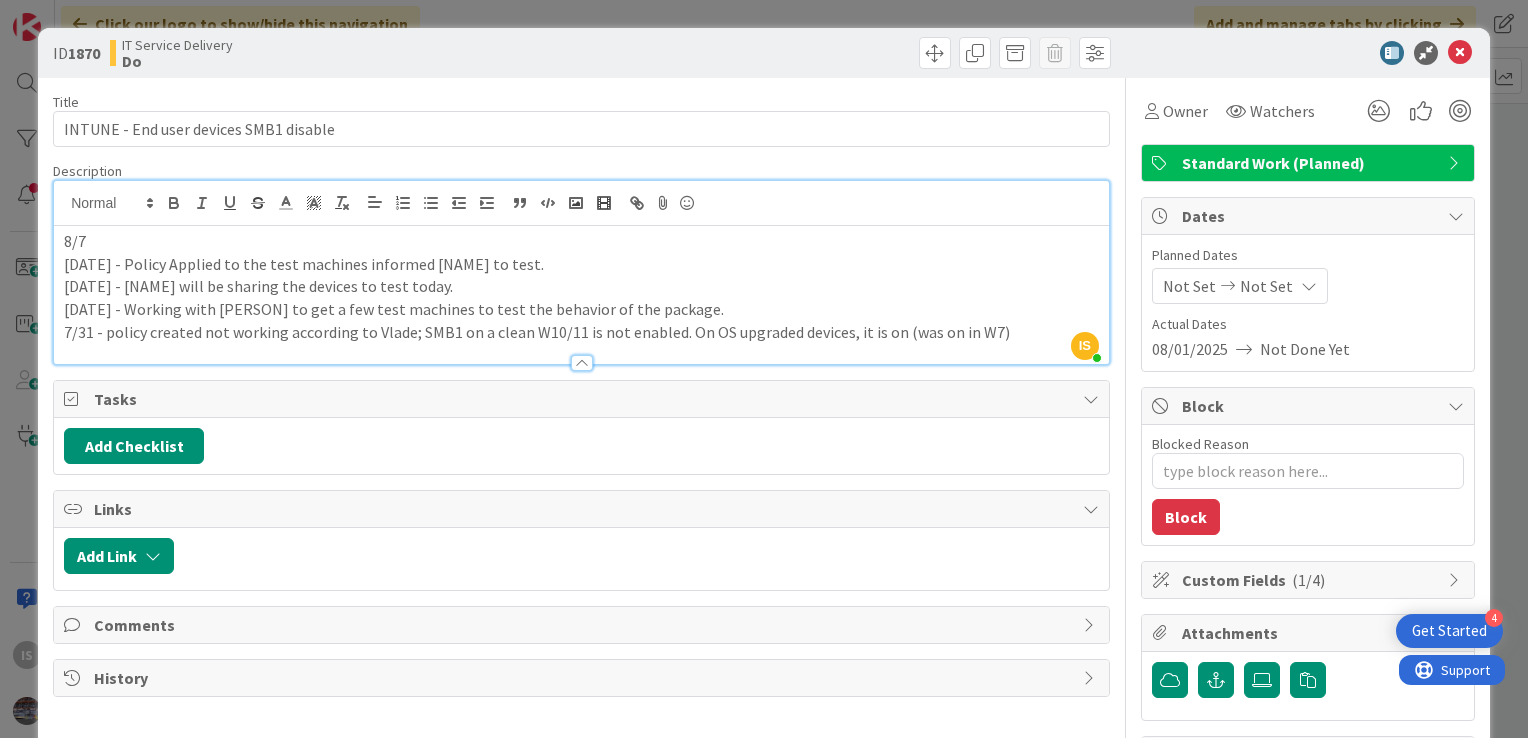 click on "8/7" at bounding box center [581, 241] 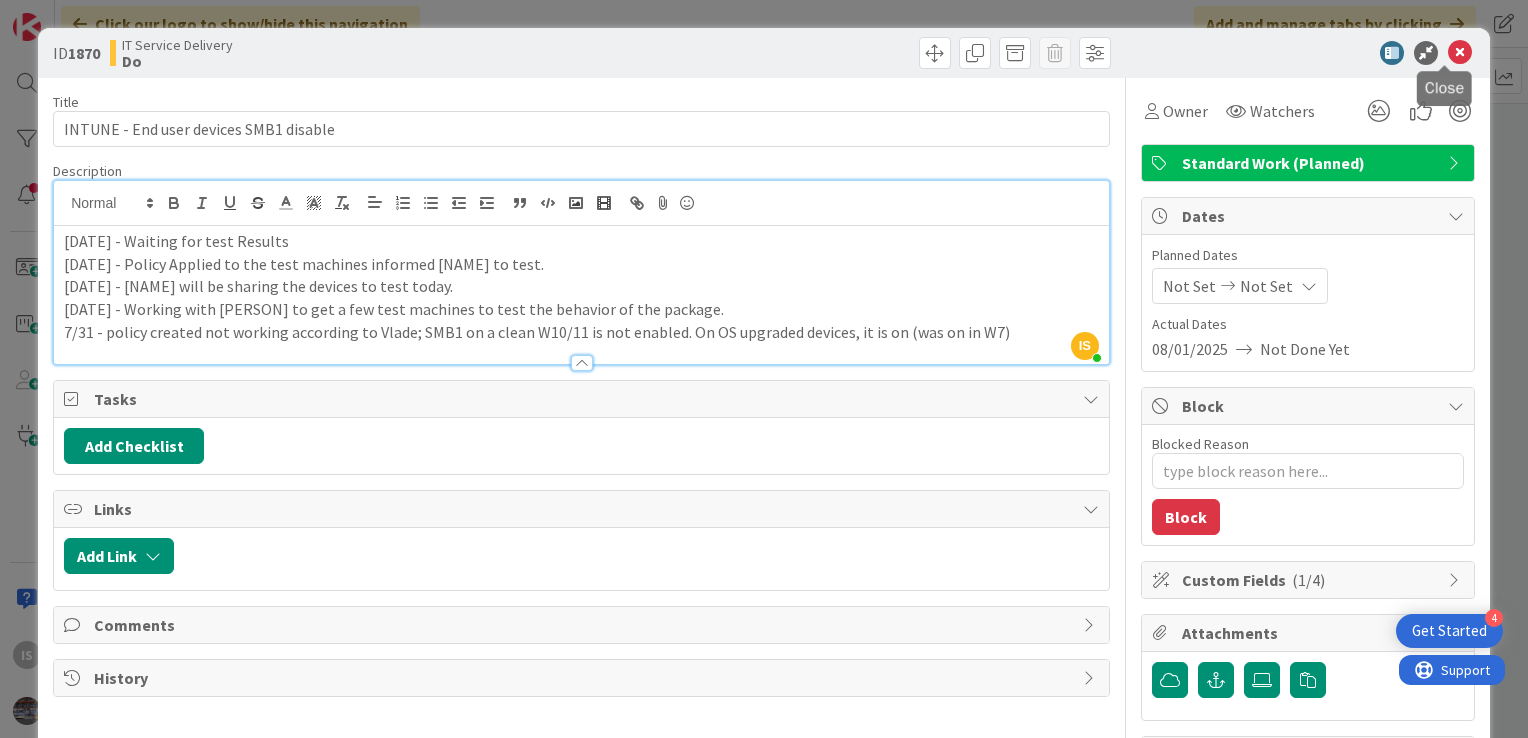 click at bounding box center [1460, 53] 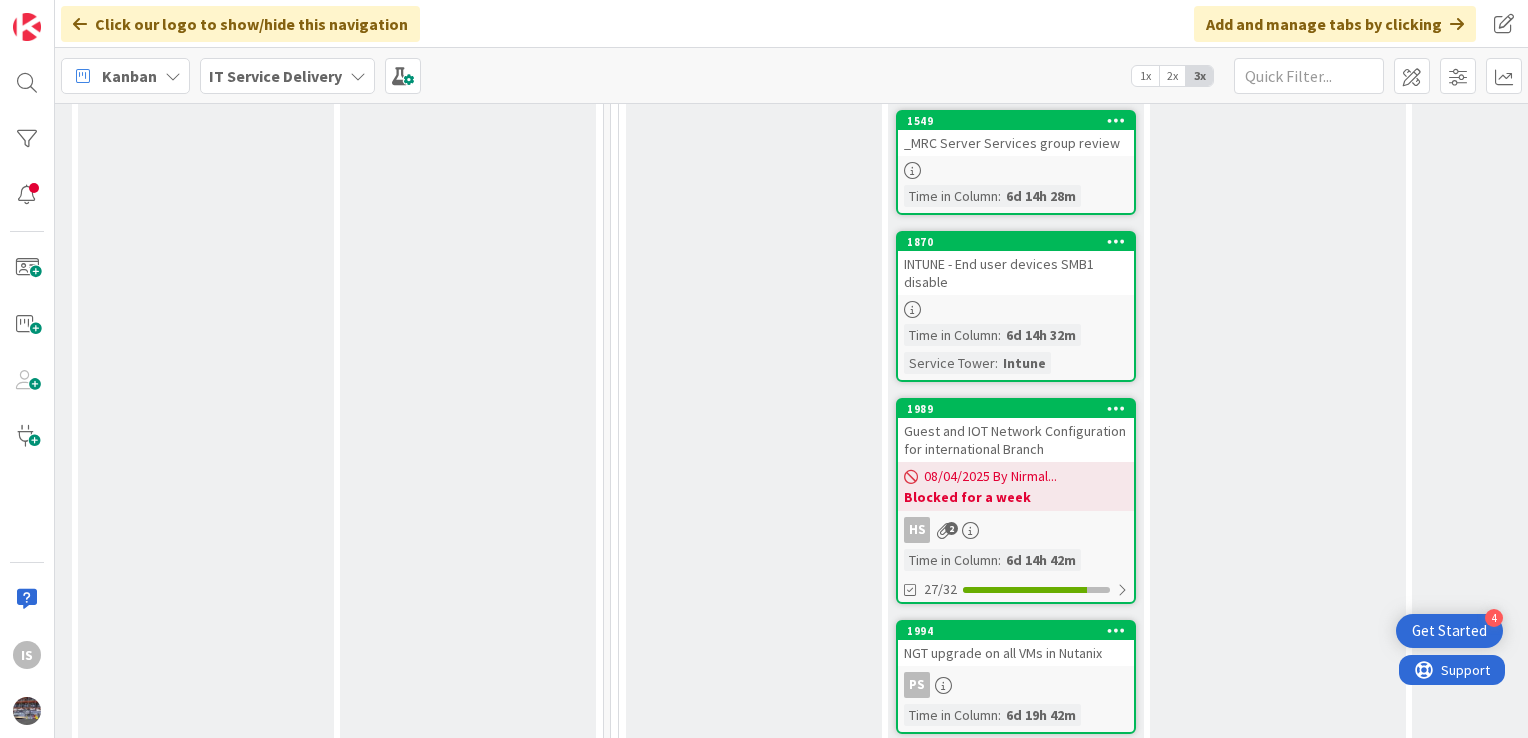 scroll, scrollTop: 0, scrollLeft: 0, axis: both 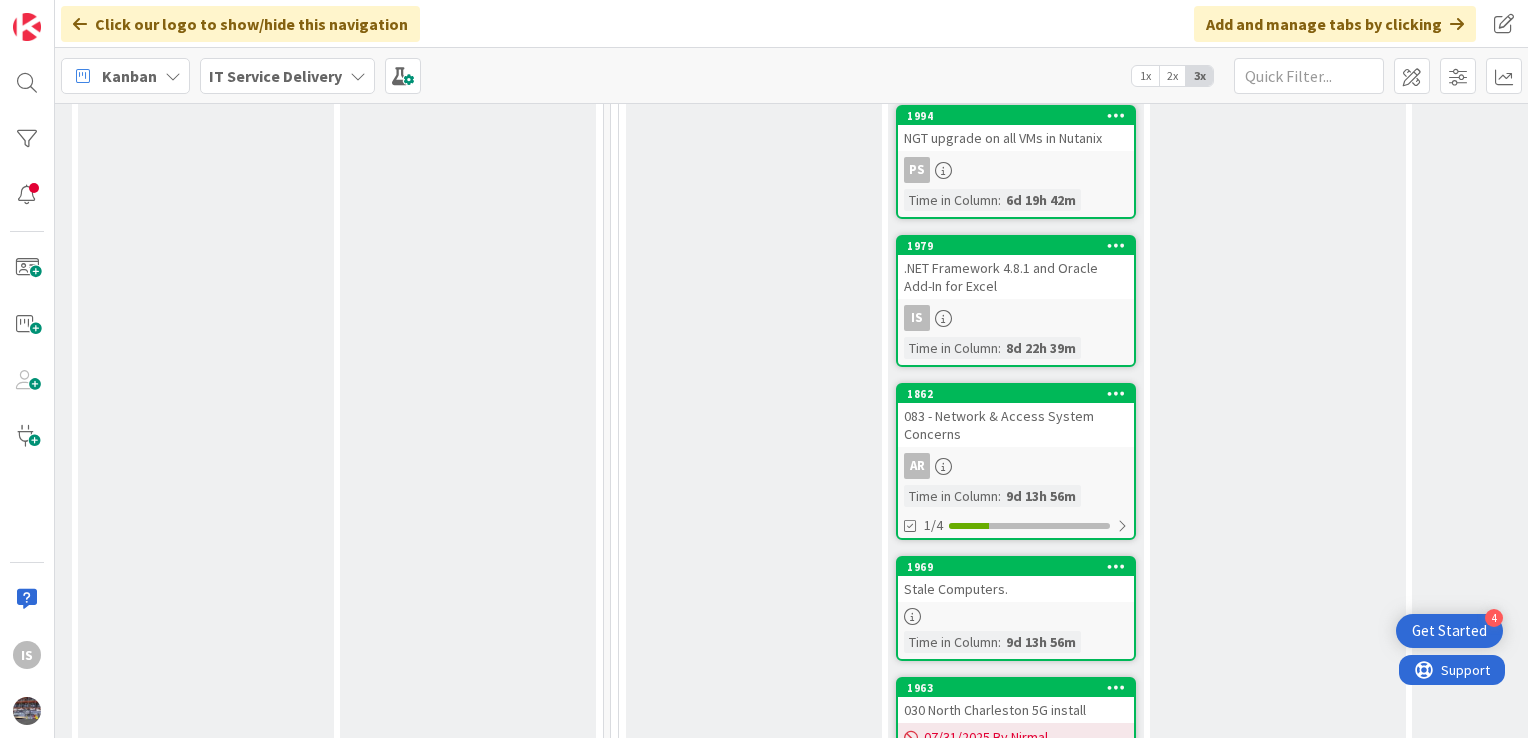 click on ".NET Framework 4.8.1 and Oracle Add-In for Excel" at bounding box center [1016, 277] 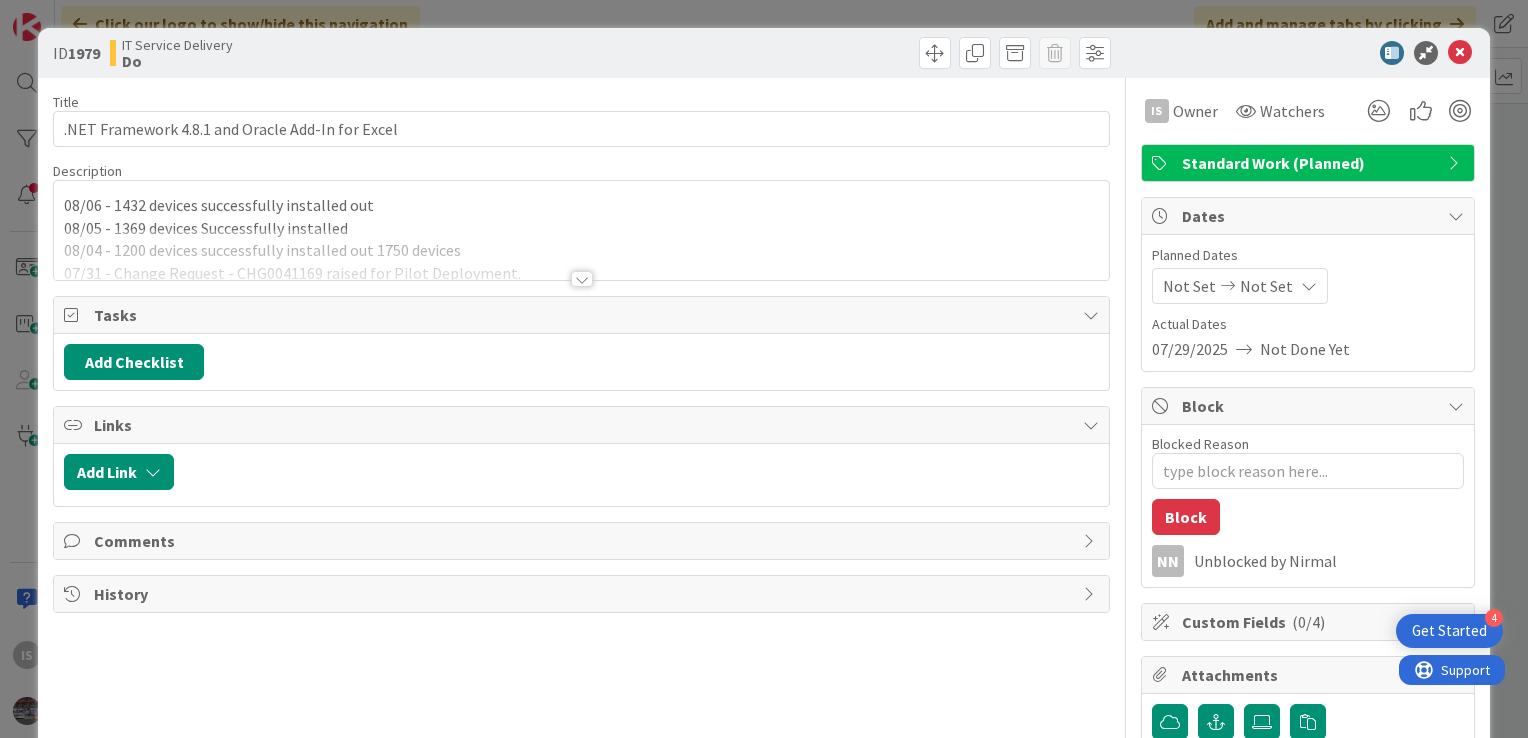 scroll, scrollTop: 0, scrollLeft: 0, axis: both 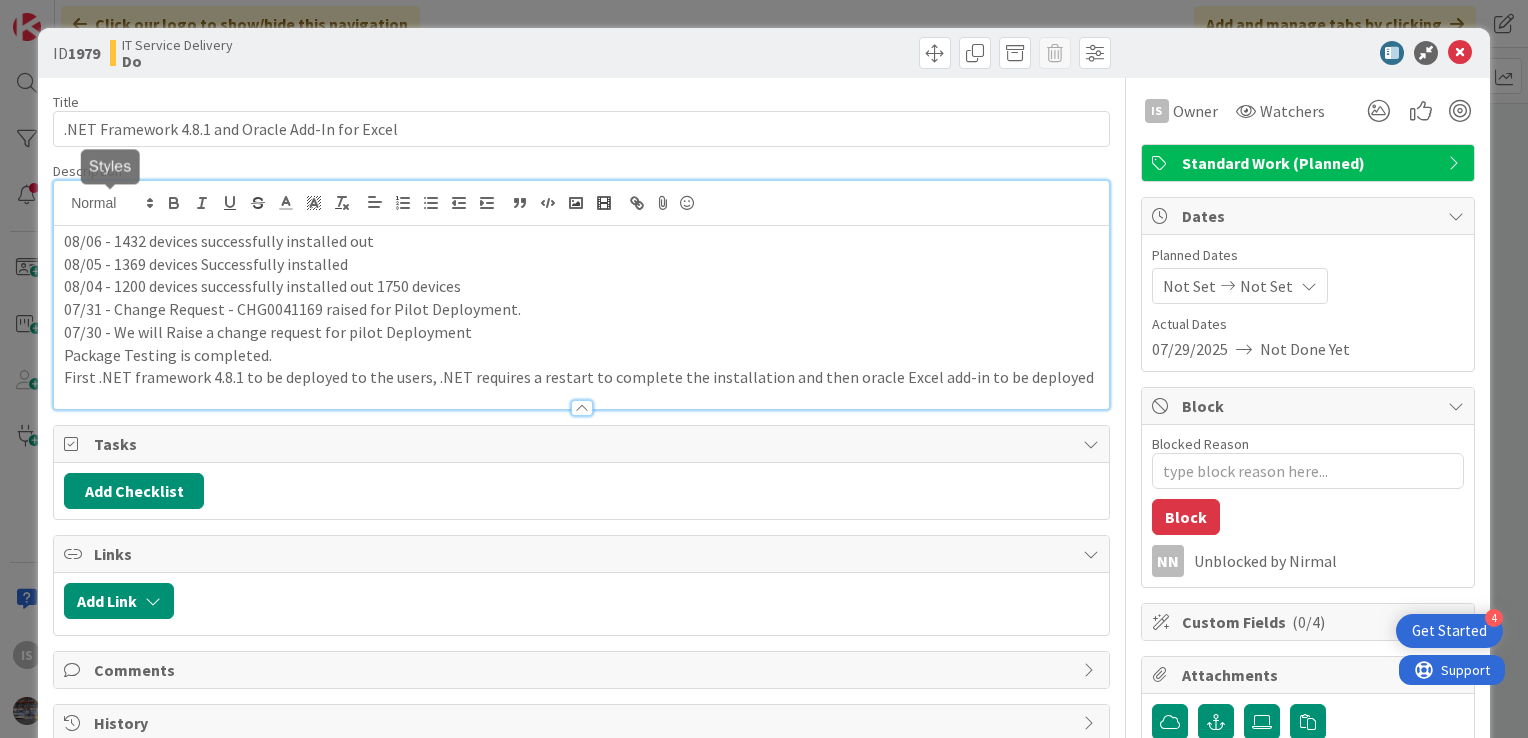 click on "[DATE] - [NUMBER] devices successfully installed out [DATE] - [NUMBER] devices Successfully installed [DATE] - [NUMBER] devices successfully installed out [NUMBER] devices [DATE] - Change Request - CHG[NUMBER] raised for Pilot Deployment. [DATE] - We will Raise a change request for pilot Deployment Package Testing is completed. First .NET framework [NUMBER] to be deployed to the users, .NET requires a restart to complete the installation and then oracle Excel add-in to be deployed" at bounding box center (581, 295) 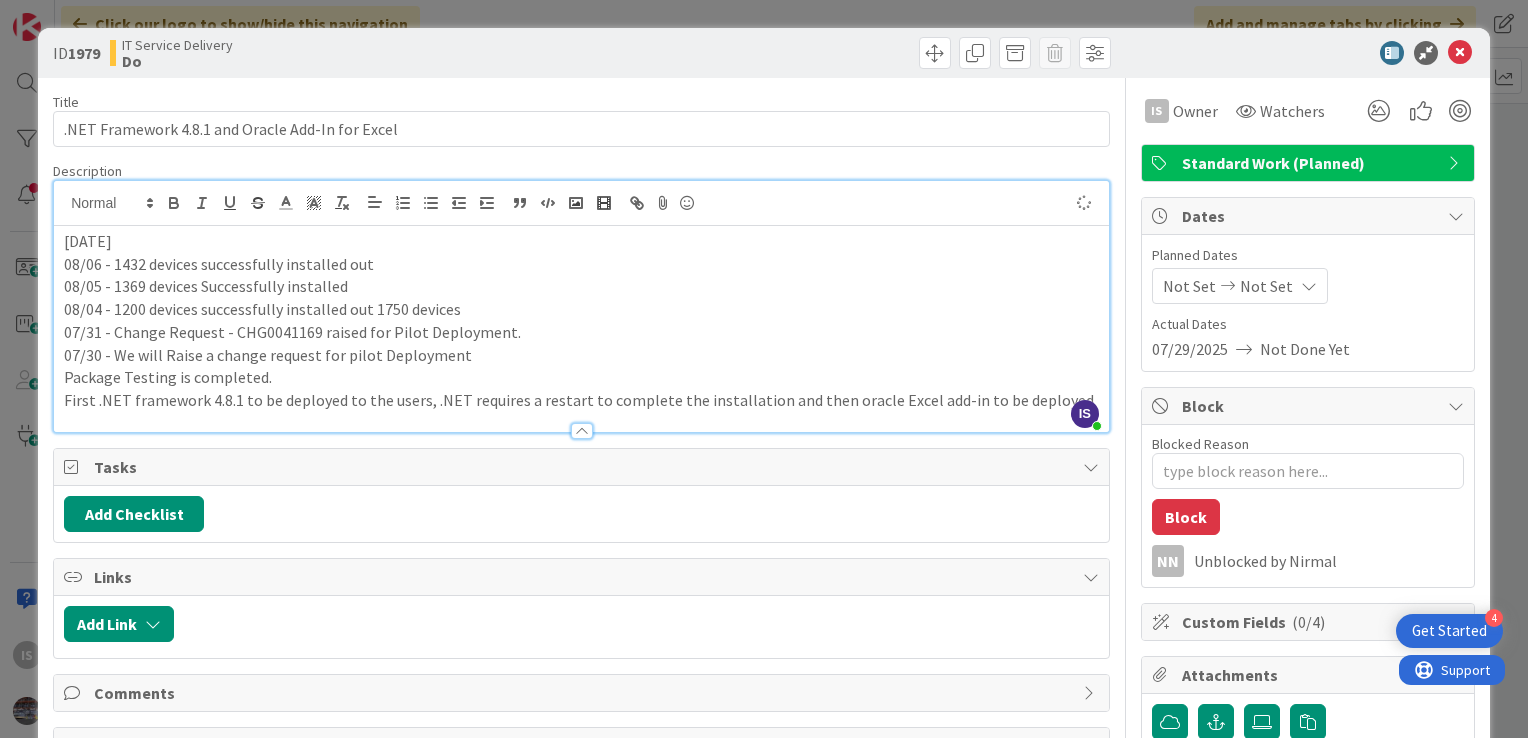 click on "[DATE]" at bounding box center [581, 241] 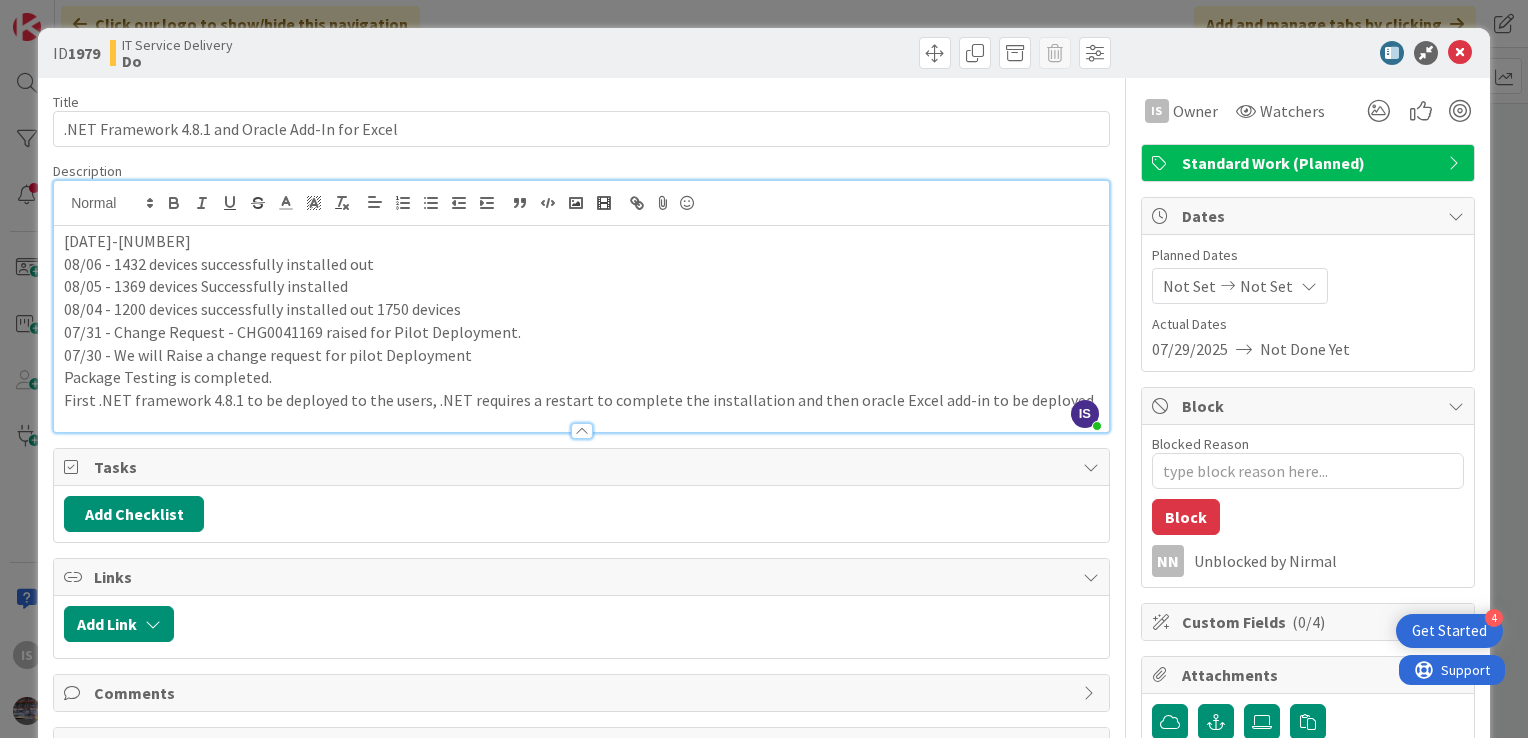 click on "08/06 - 1432 devices successfully installed out" at bounding box center (581, 264) 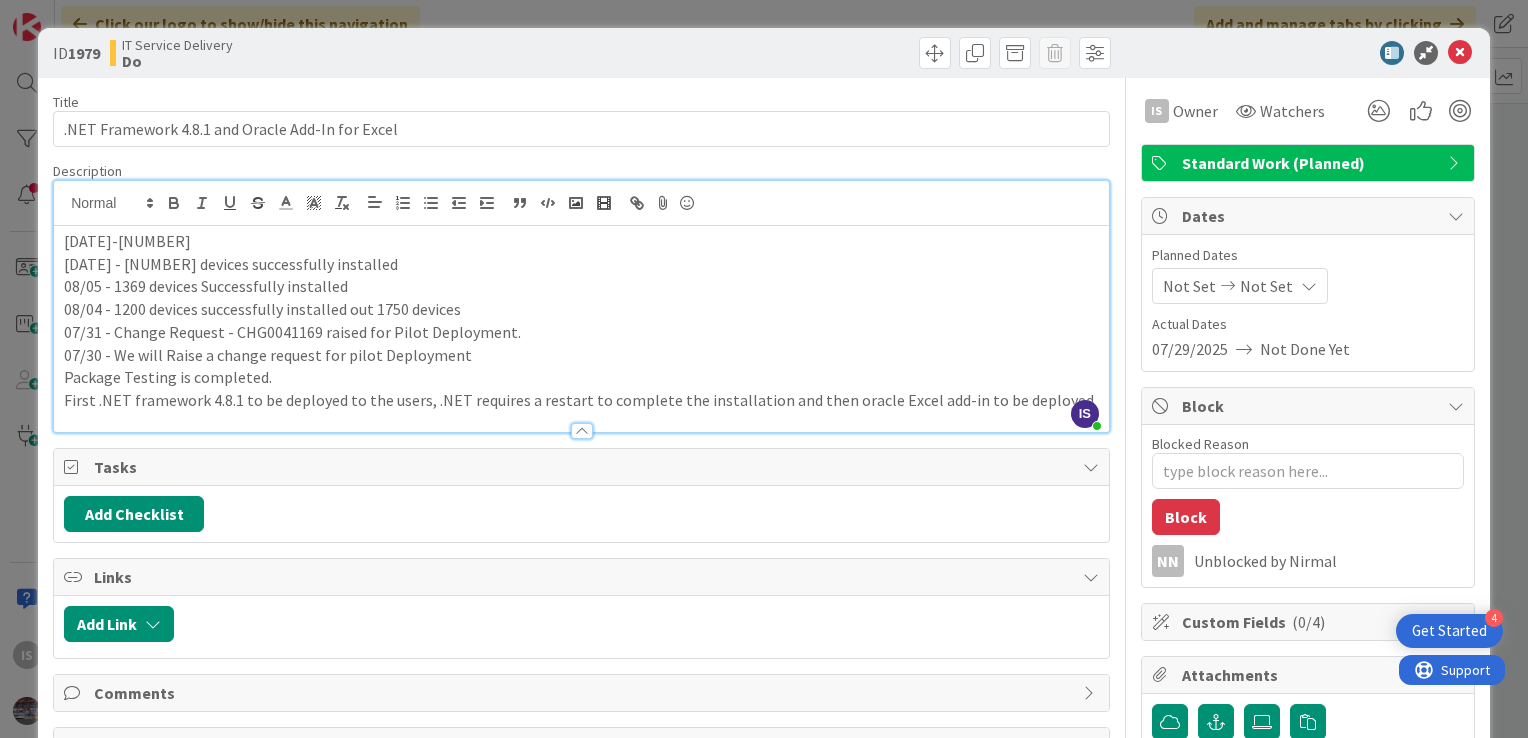 click on "[DATE]-[NUMBER]" at bounding box center [581, 241] 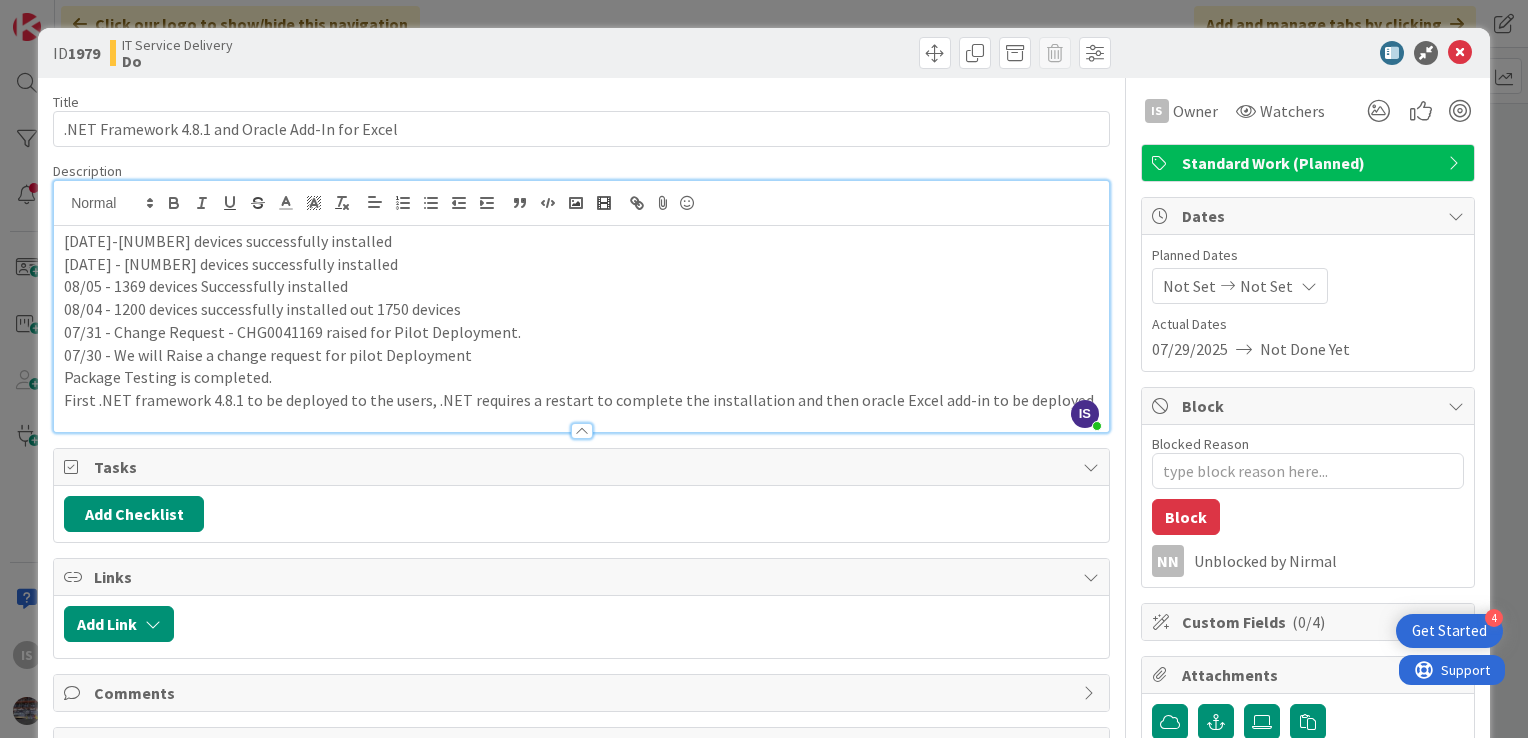 click on "[DATE]-[NUMBER] devices successfully installed" at bounding box center [581, 241] 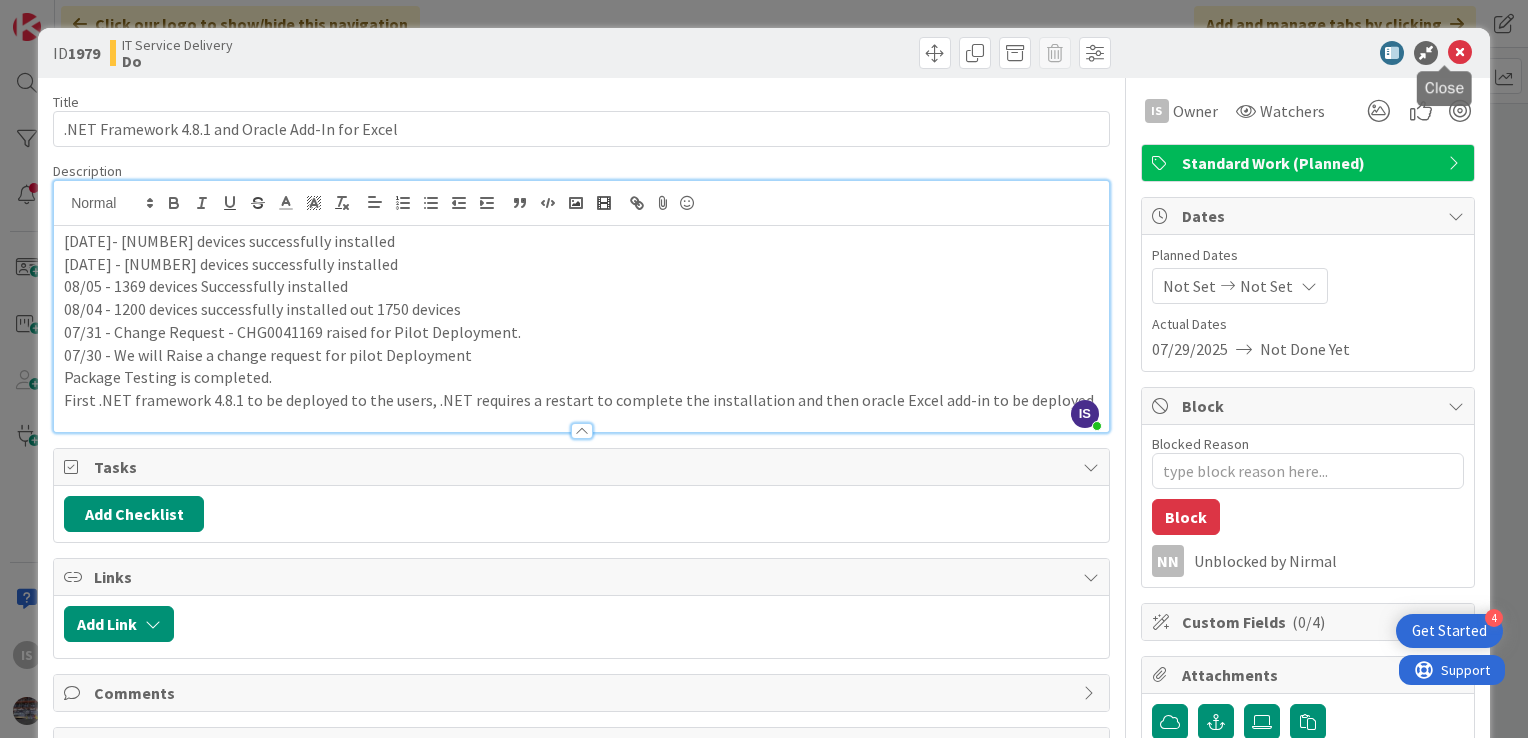click at bounding box center (1460, 53) 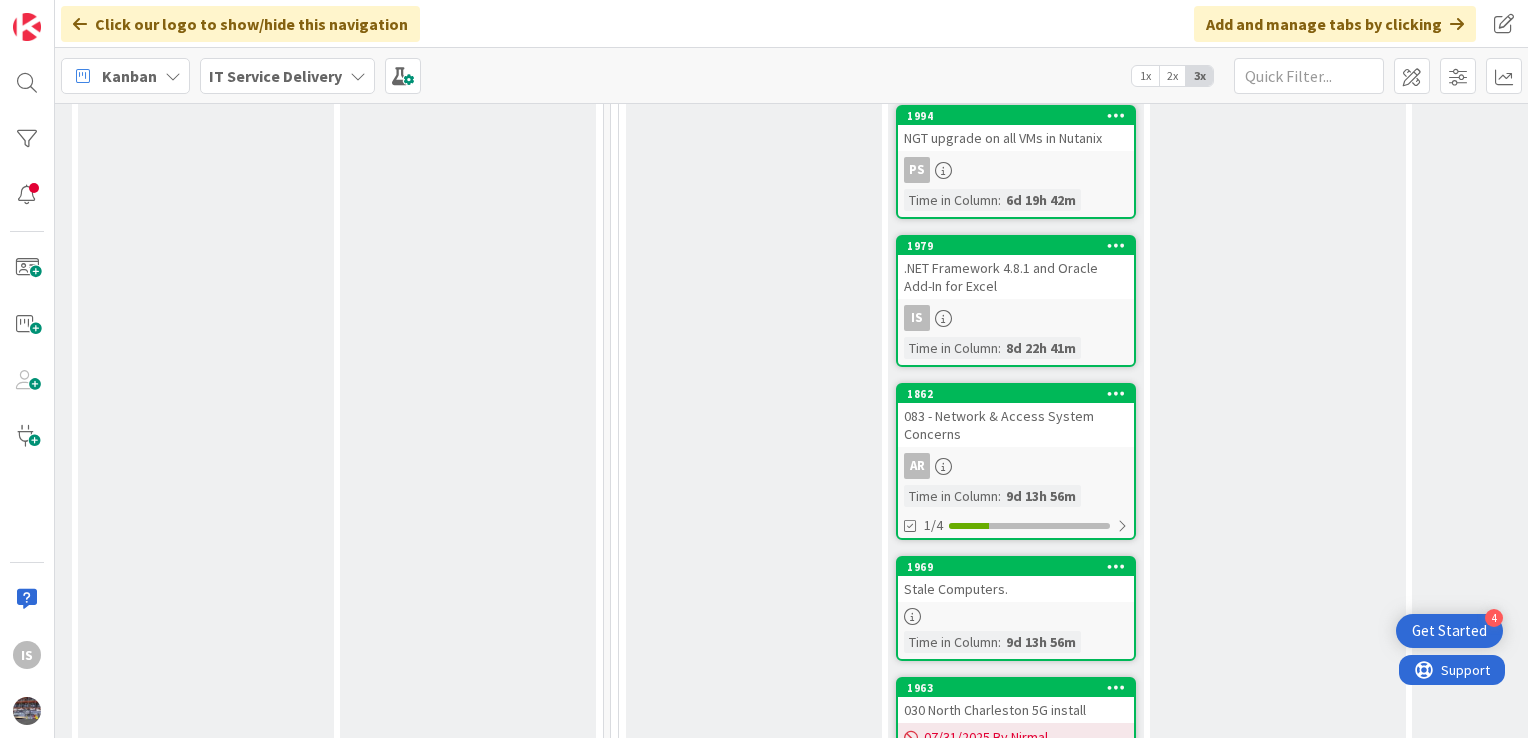 scroll, scrollTop: 0, scrollLeft: 0, axis: both 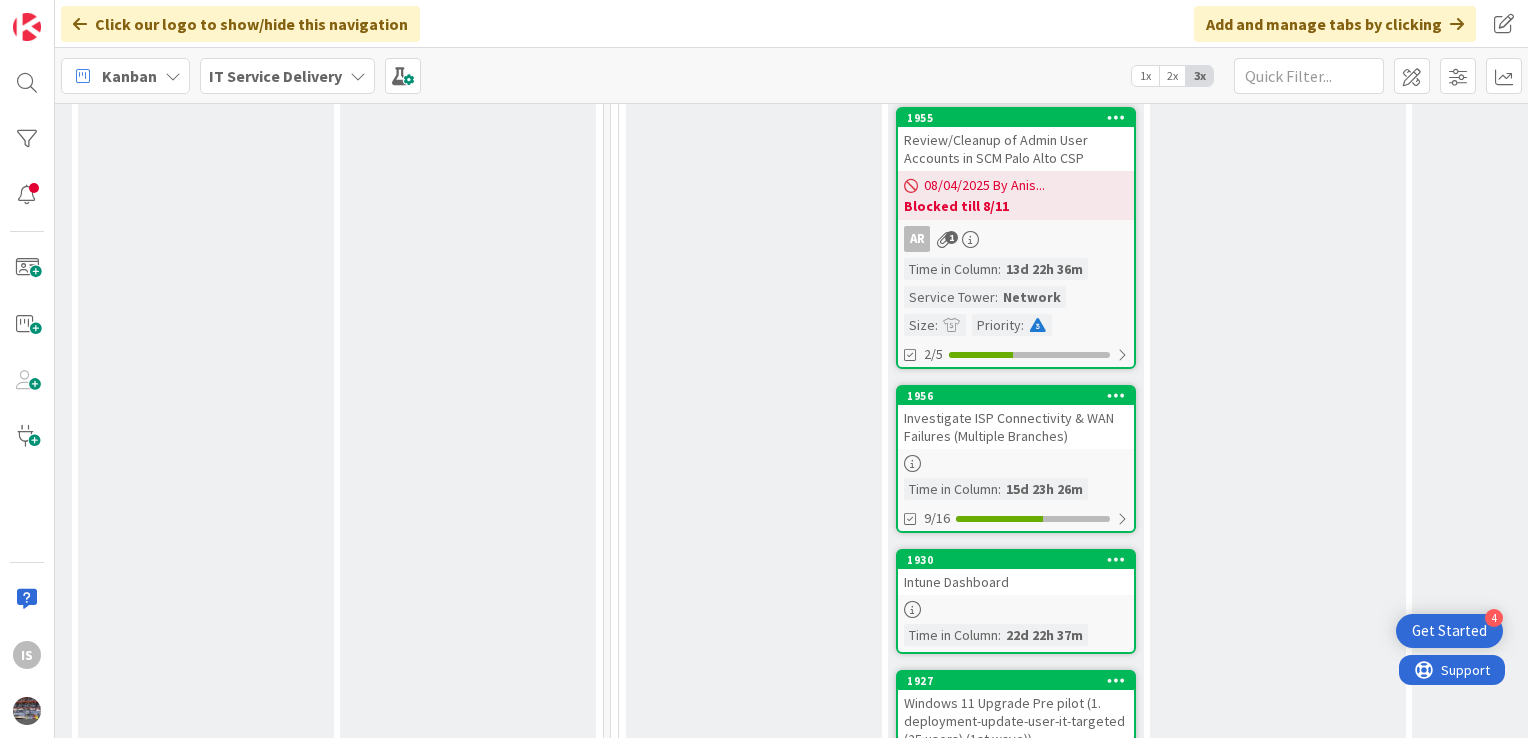 click on "Intune Dashboard" at bounding box center (1016, 582) 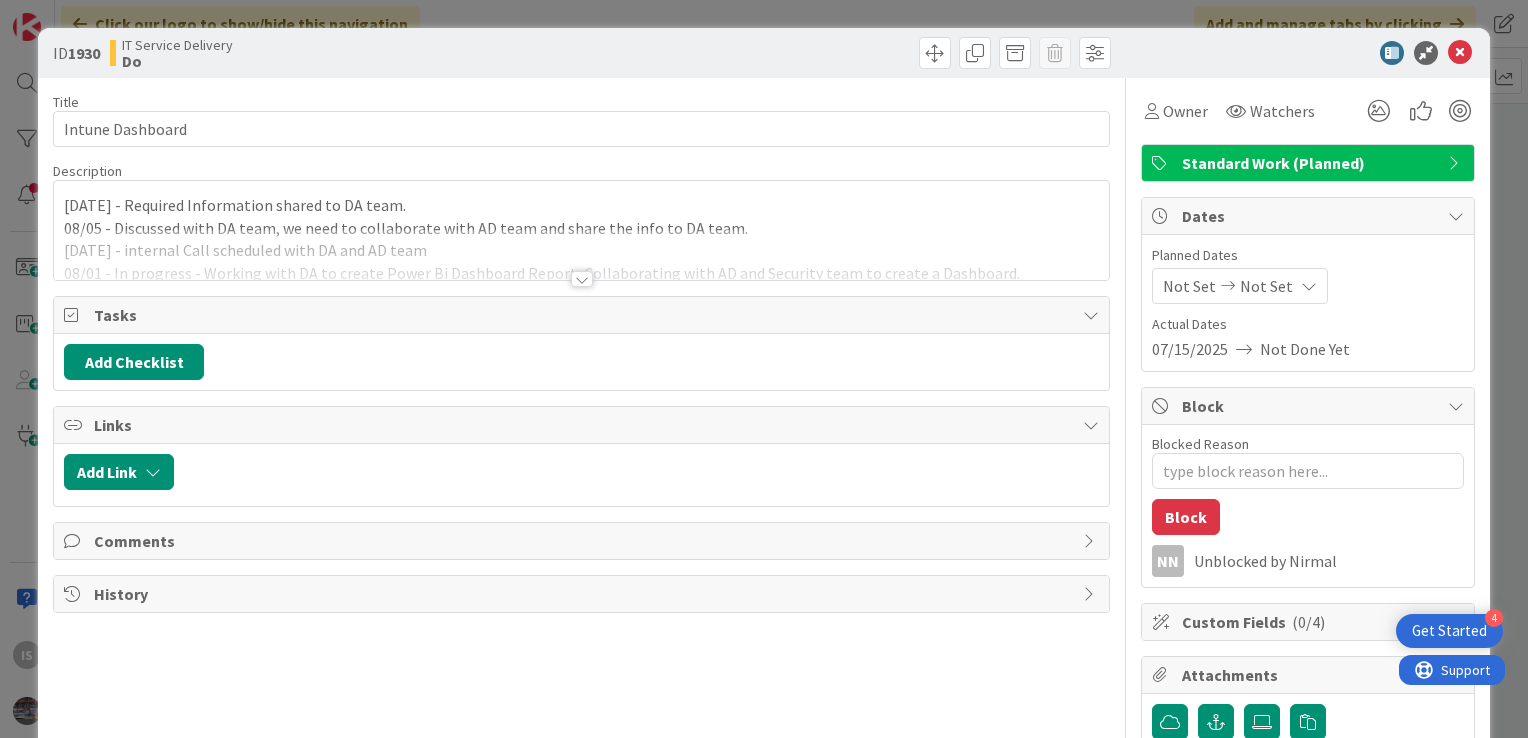 scroll, scrollTop: 0, scrollLeft: 0, axis: both 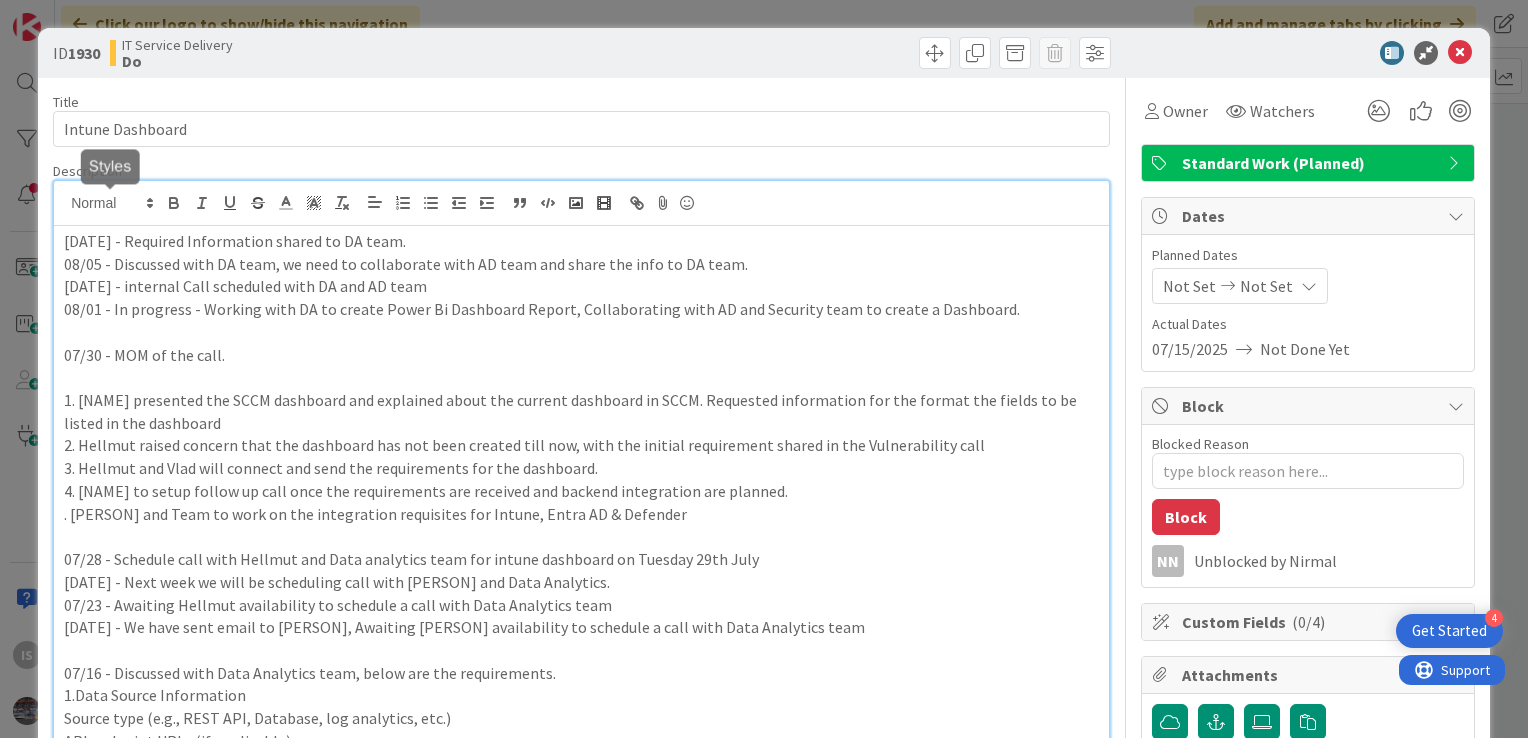 click on "[DATE] - Required Information shared to DA team. [DATE] - Discussed with DA team, we need to collaborate with AD team and share the info to DA team. [DATE] - internal Call scheduled with DA and AD team [DATE] - In progress - Working with DA to create Power Bi Dashboard Report, Collaborating with AD and Security team to create a Dashboard. [DATE] - MOM of the call. 1. [NAME] presented the SCCM dashboard and explained about the current dashboard in SCCM. Requested information for the format the fields to be listed in the dashboard 2. [NAME] raised concern that the dashboard has not been created till now, with the initial requirement shared in the Vulnerability call 3. [NAME] and [NAME] will connect and send the requirements for the dashboard. 4. [NAME] to setup follow up call once the requirements are received and backend integration are planned. 5. [NAME] and Team to work on the integration requisites for Intune, Entra AD & Defender [DATE] - Discussed with Data Analytics team, below are the requirements." at bounding box center [581, 636] 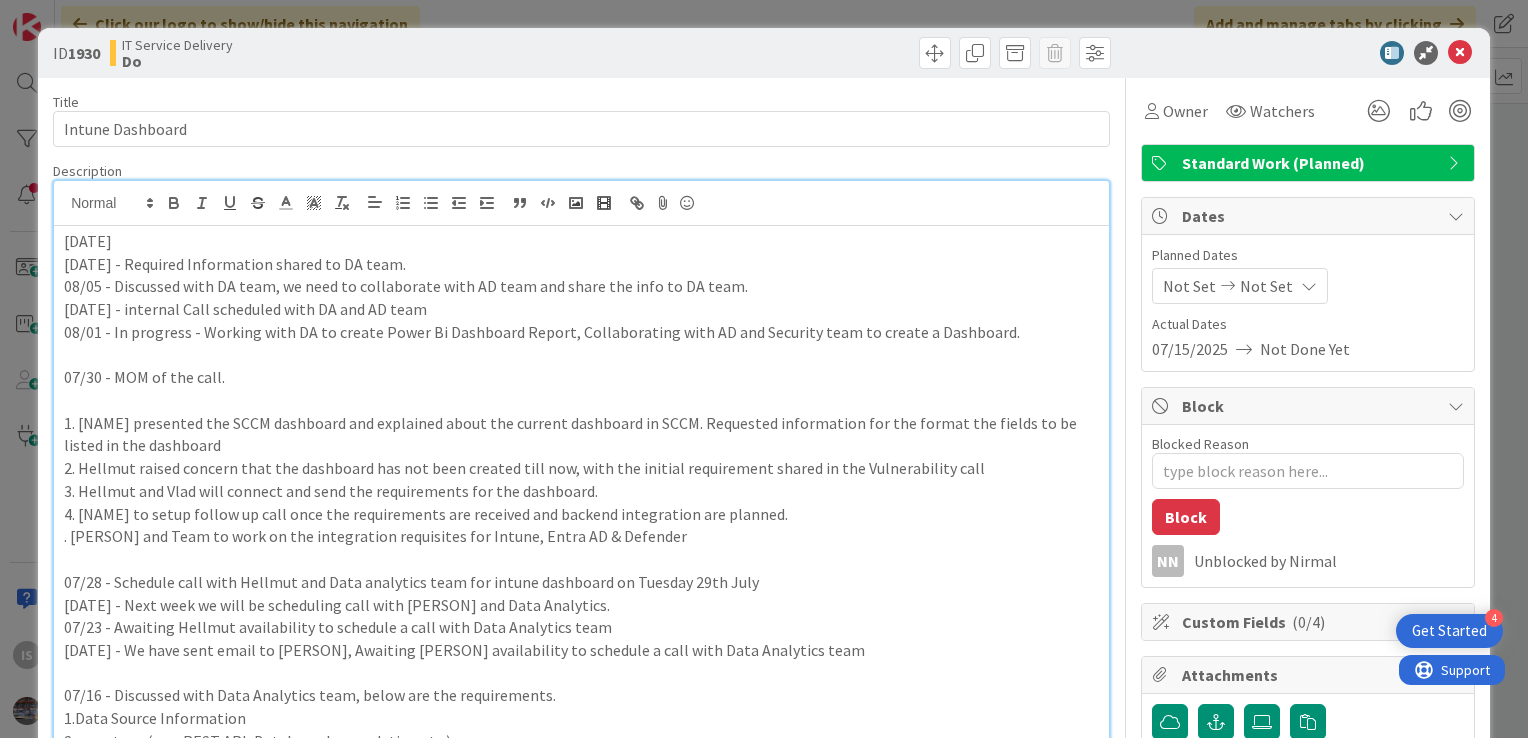click on "[DATE]" at bounding box center [581, 241] 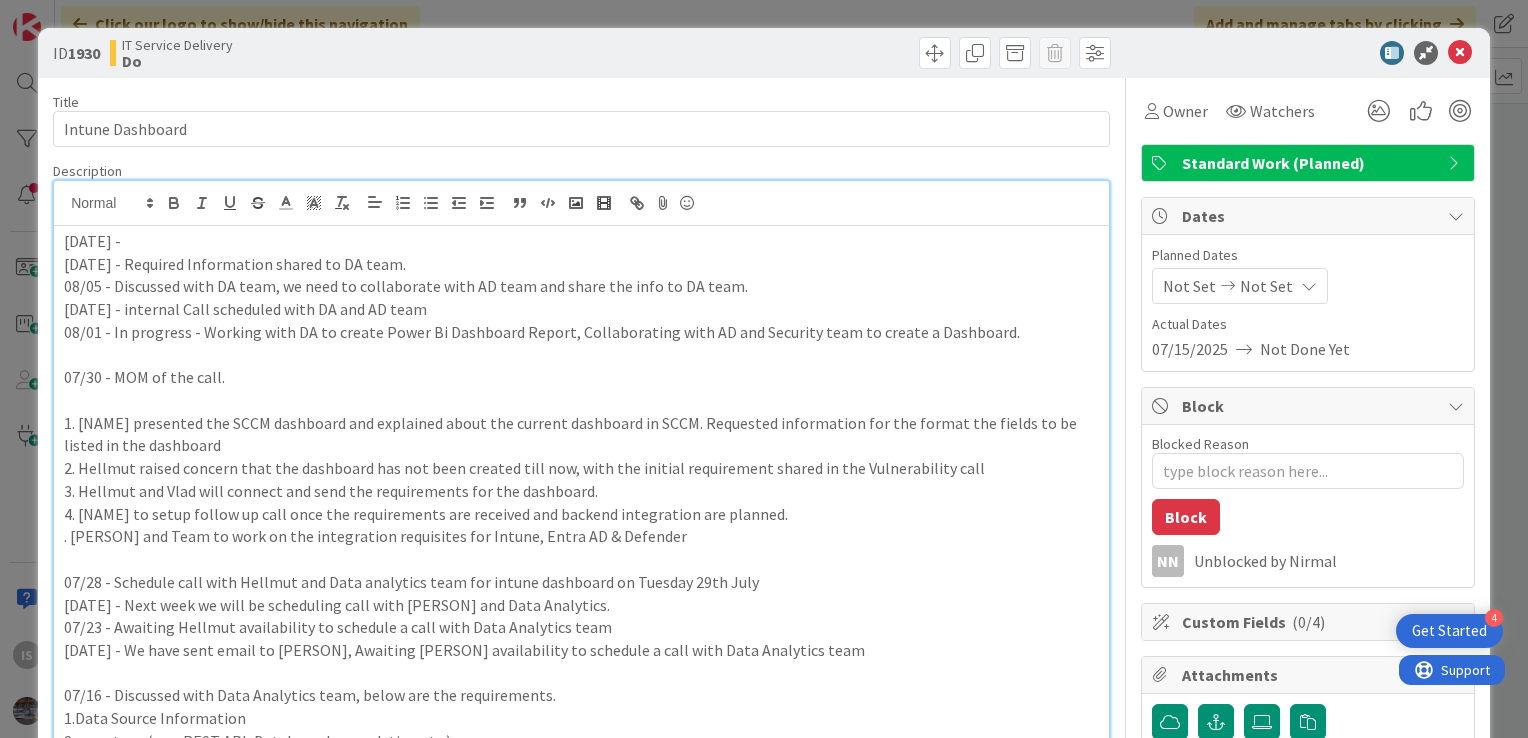 click on "[DATE] - Required Information shared to DA team." at bounding box center [581, 264] 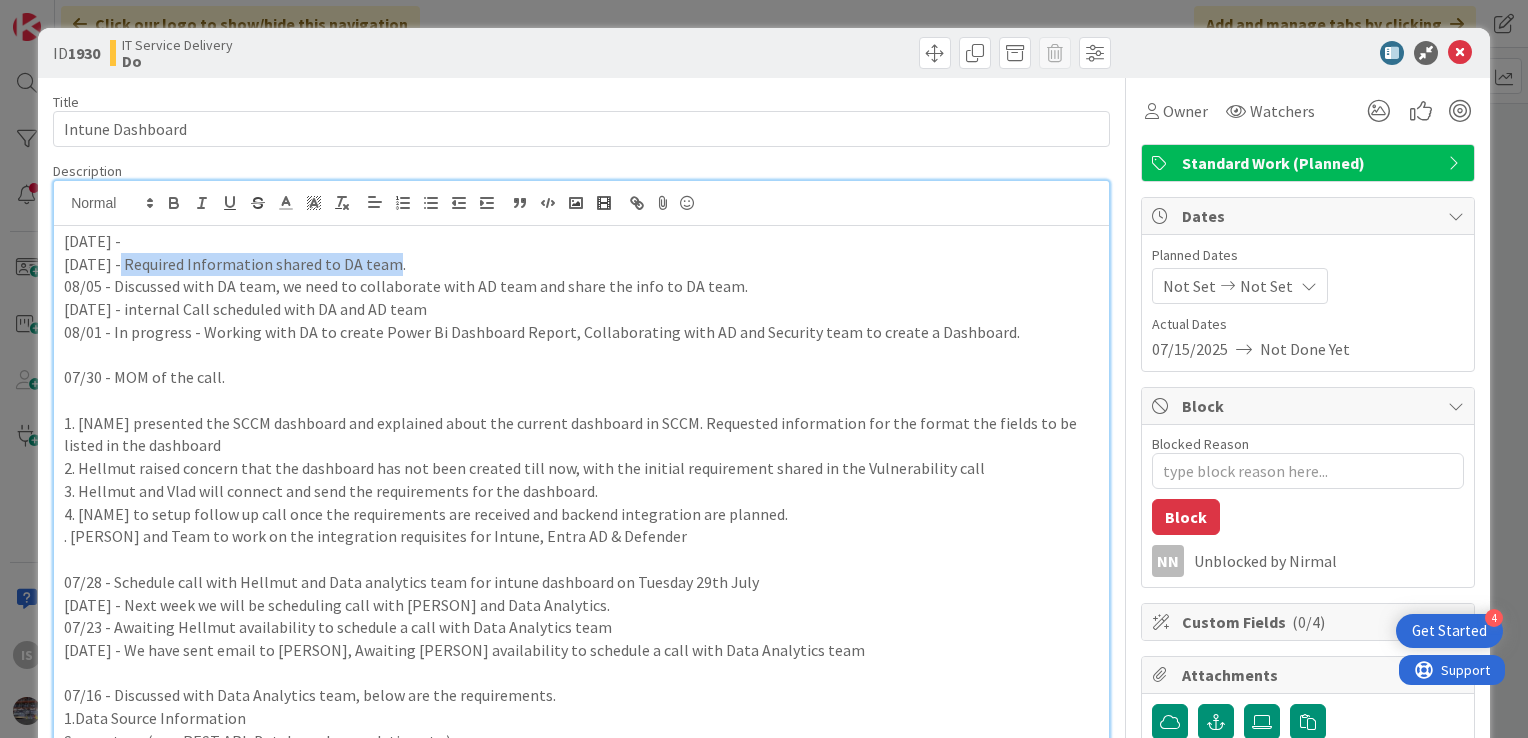 drag, startPoint x: 388, startPoint y: 265, endPoint x: 111, endPoint y: 266, distance: 277.0018 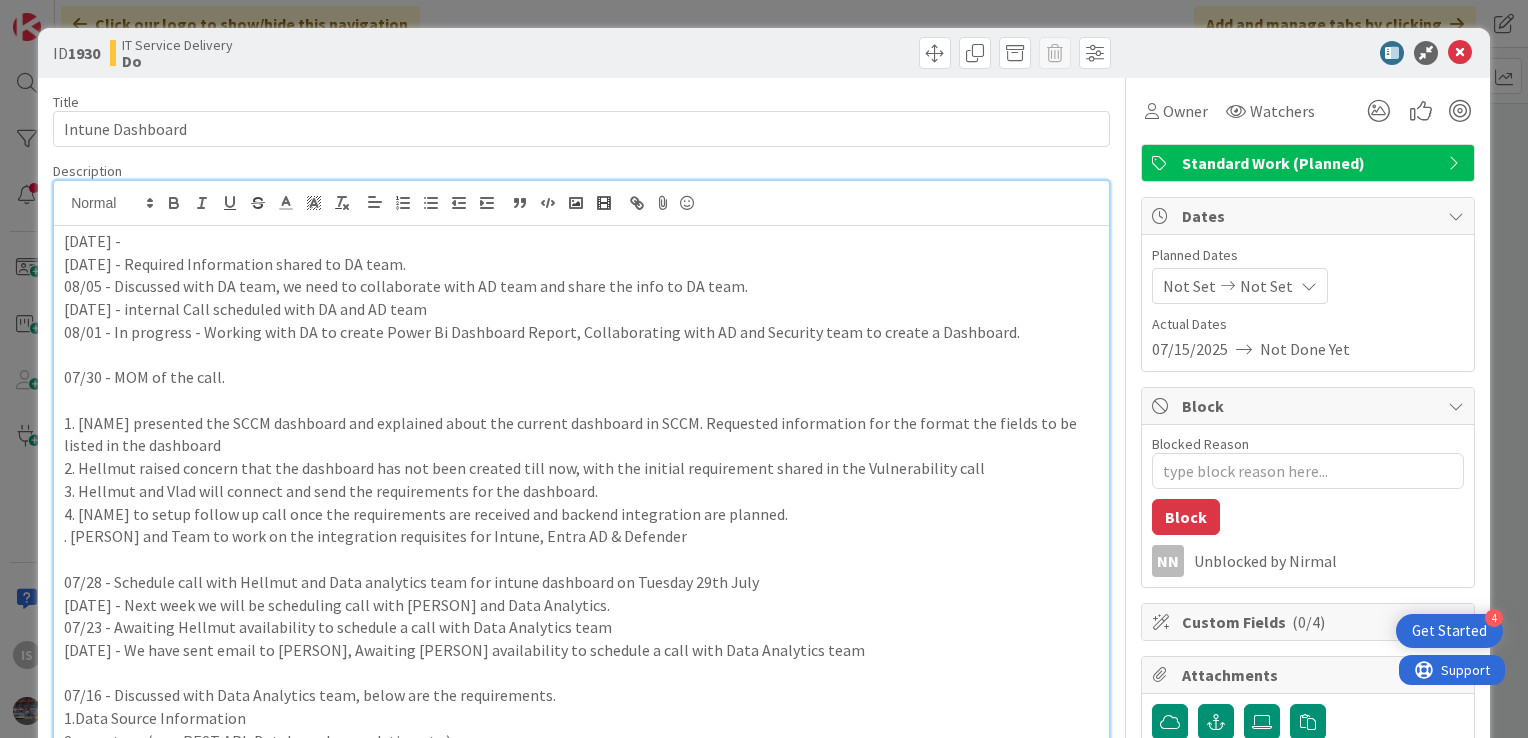 click on "[DATE] -" at bounding box center [581, 241] 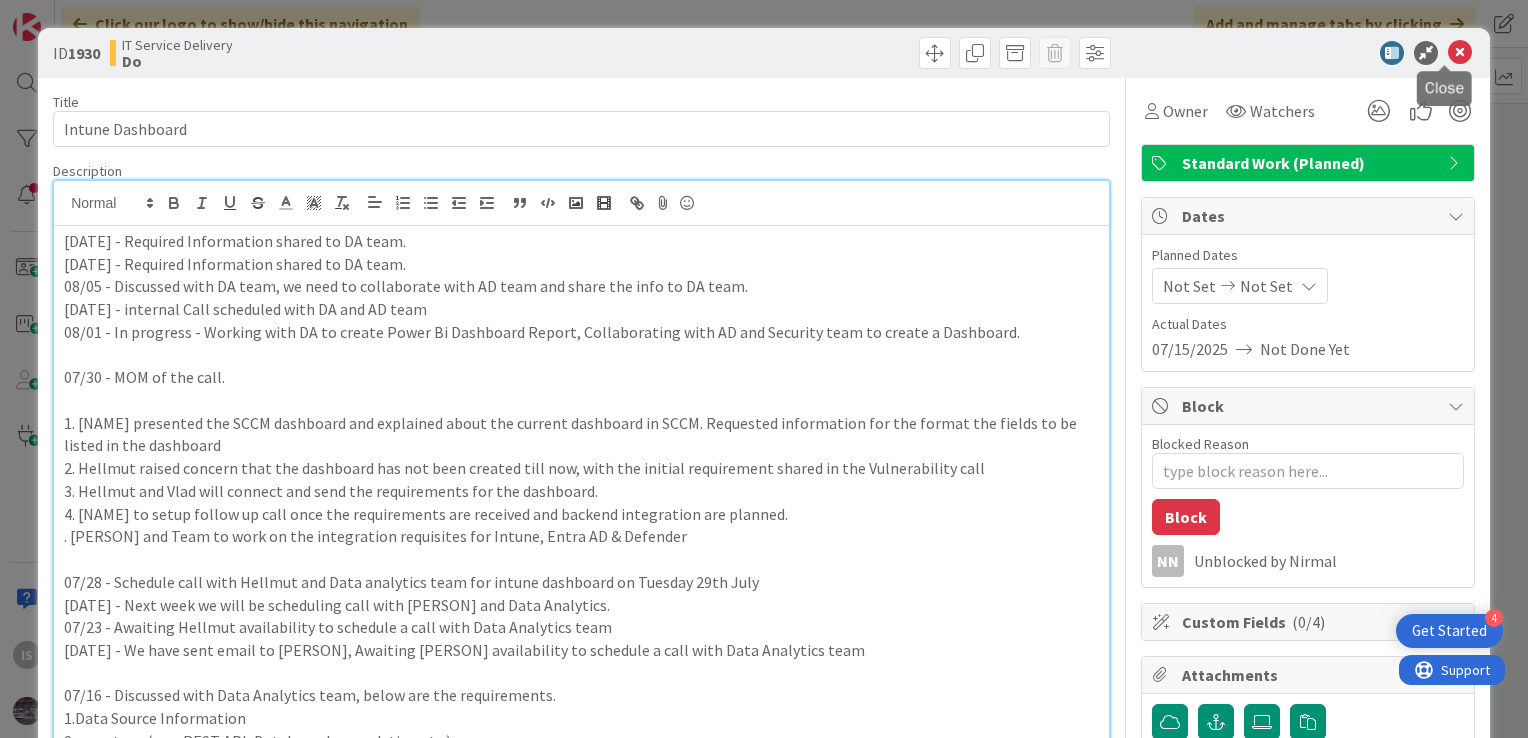 click at bounding box center [1460, 53] 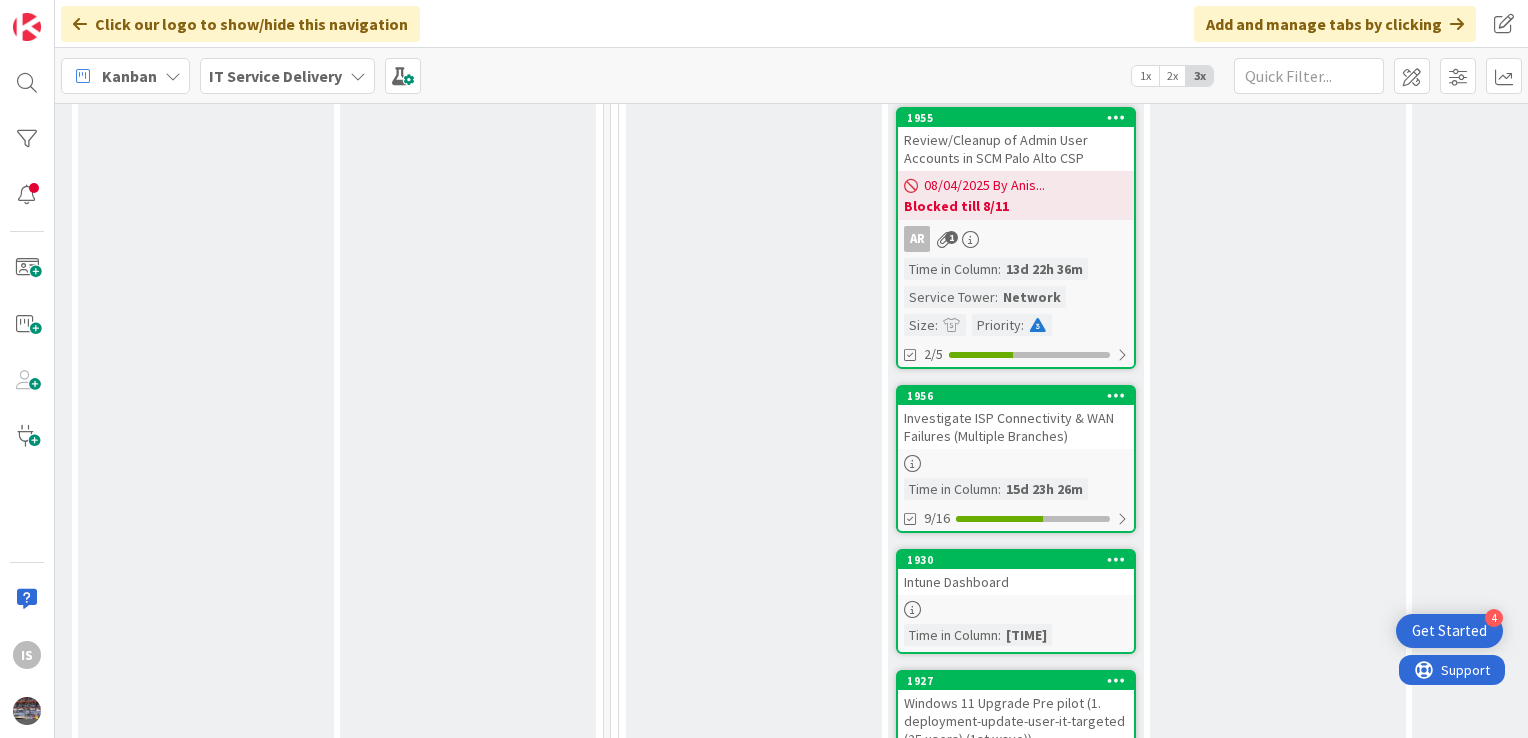scroll, scrollTop: 0, scrollLeft: 0, axis: both 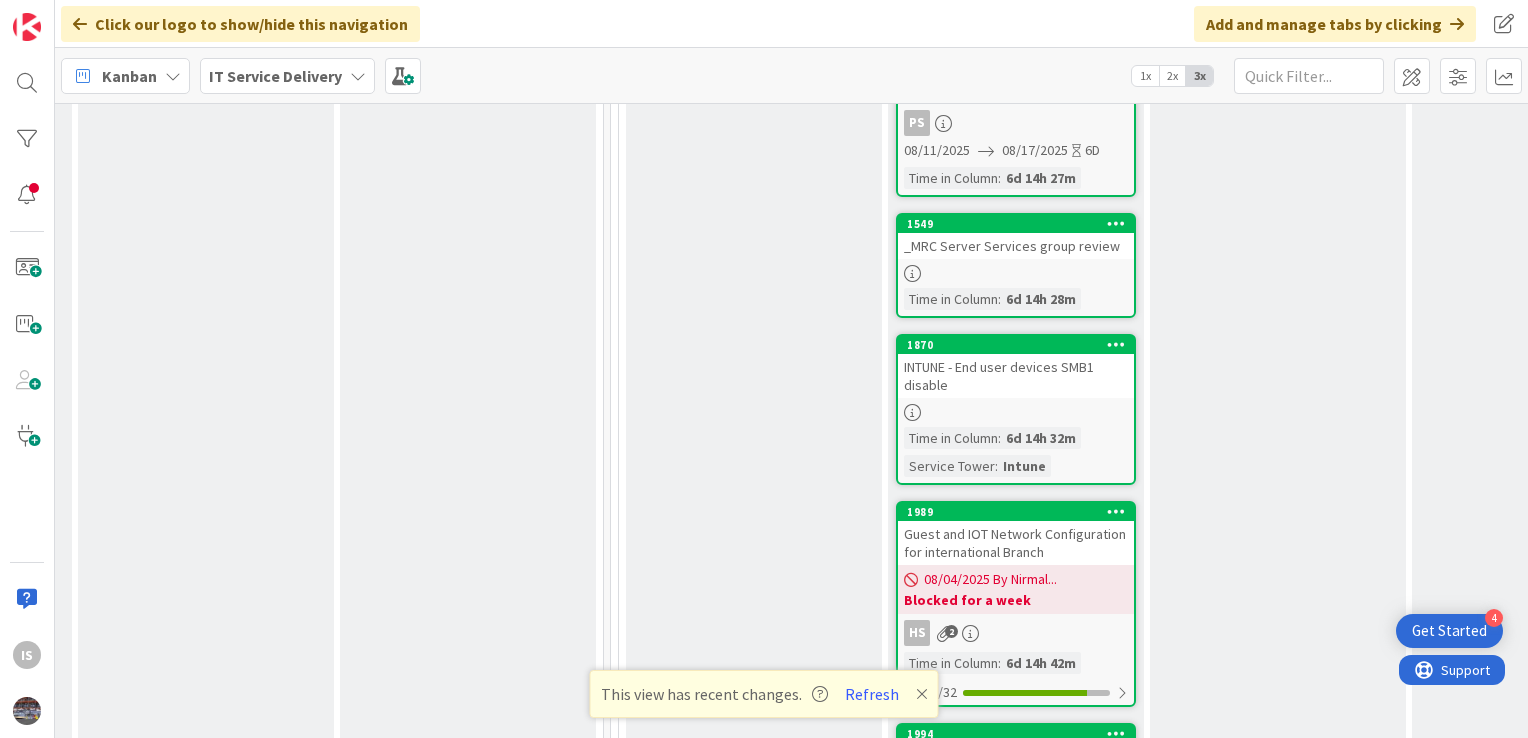 click on "INTUNE - End user devices SMB1 disable" at bounding box center (1016, 376) 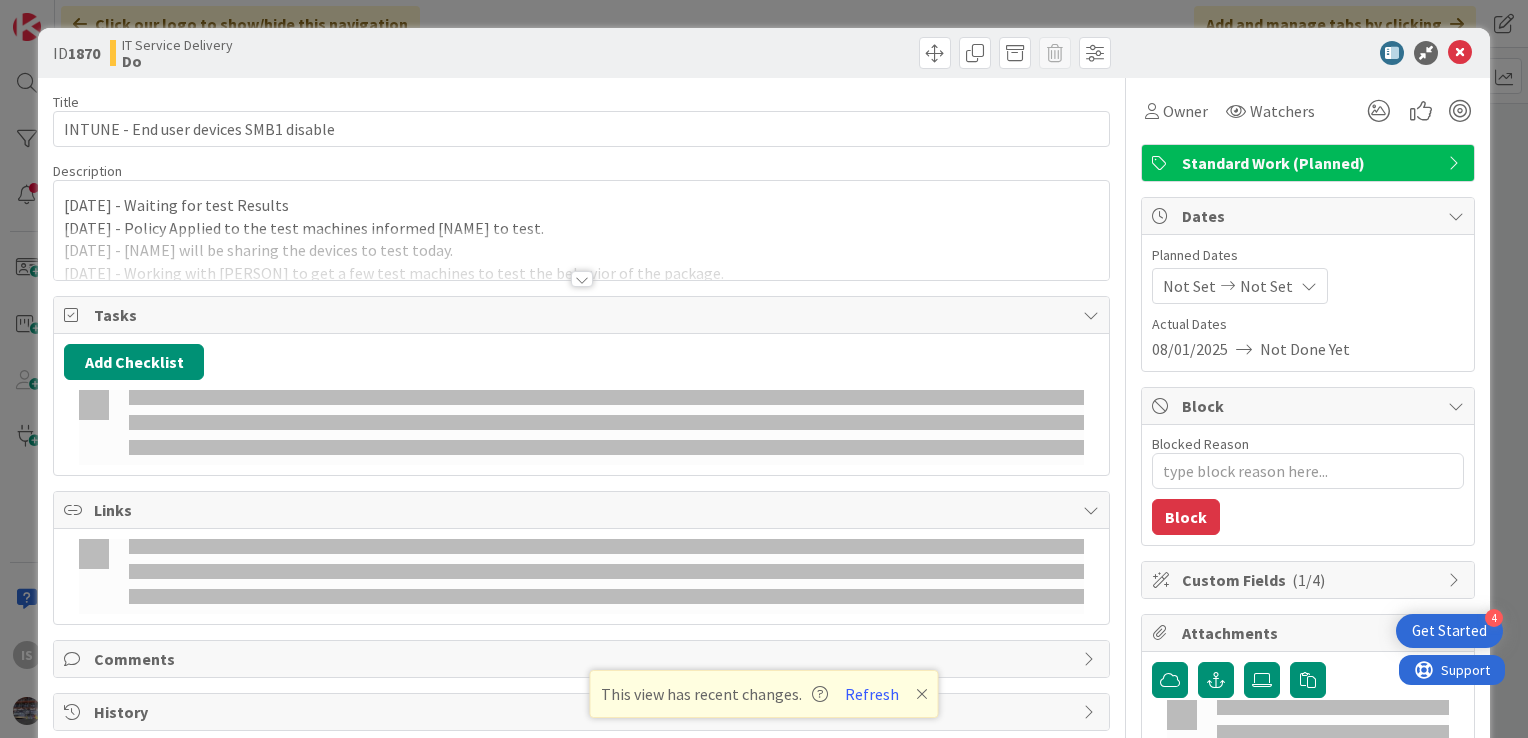 scroll, scrollTop: 0, scrollLeft: 0, axis: both 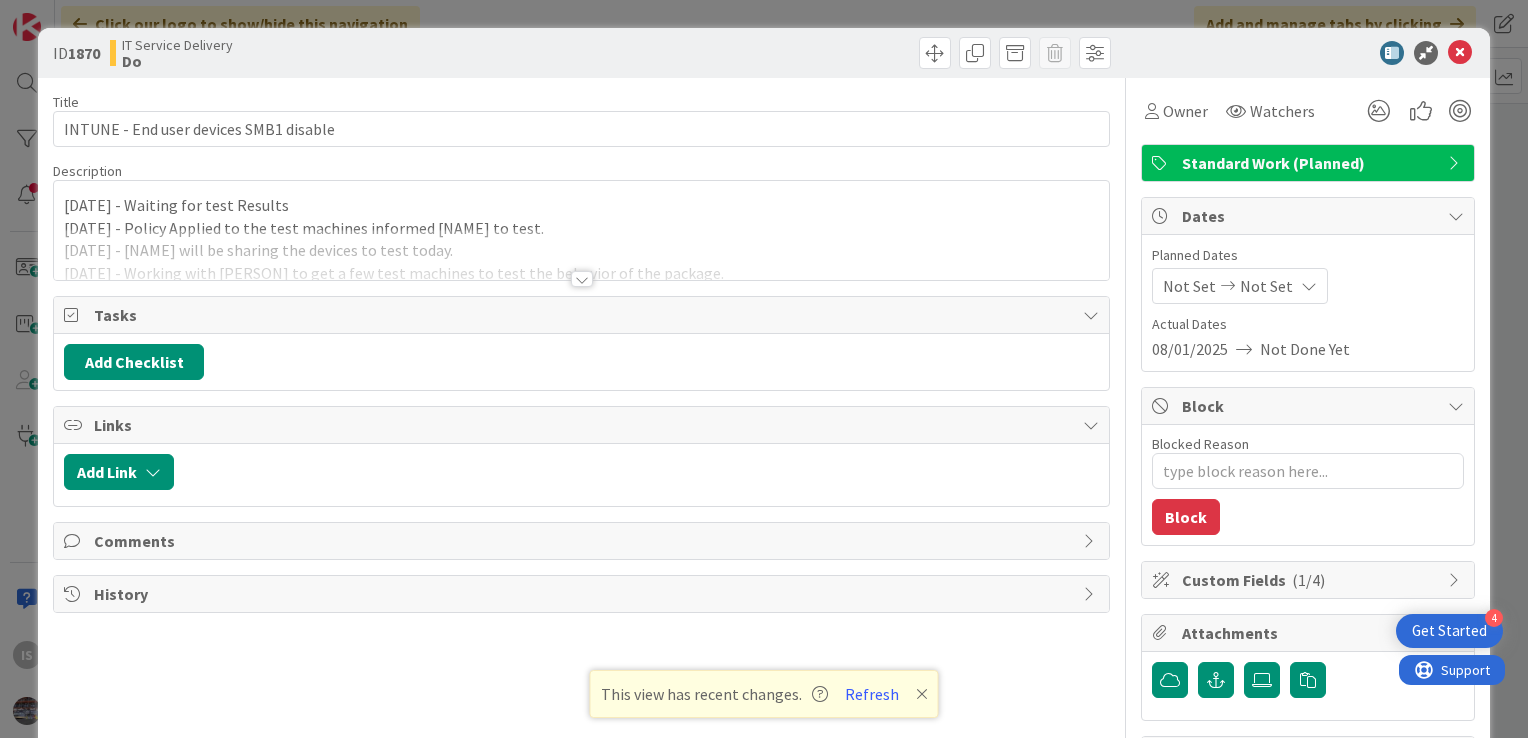 type on "x" 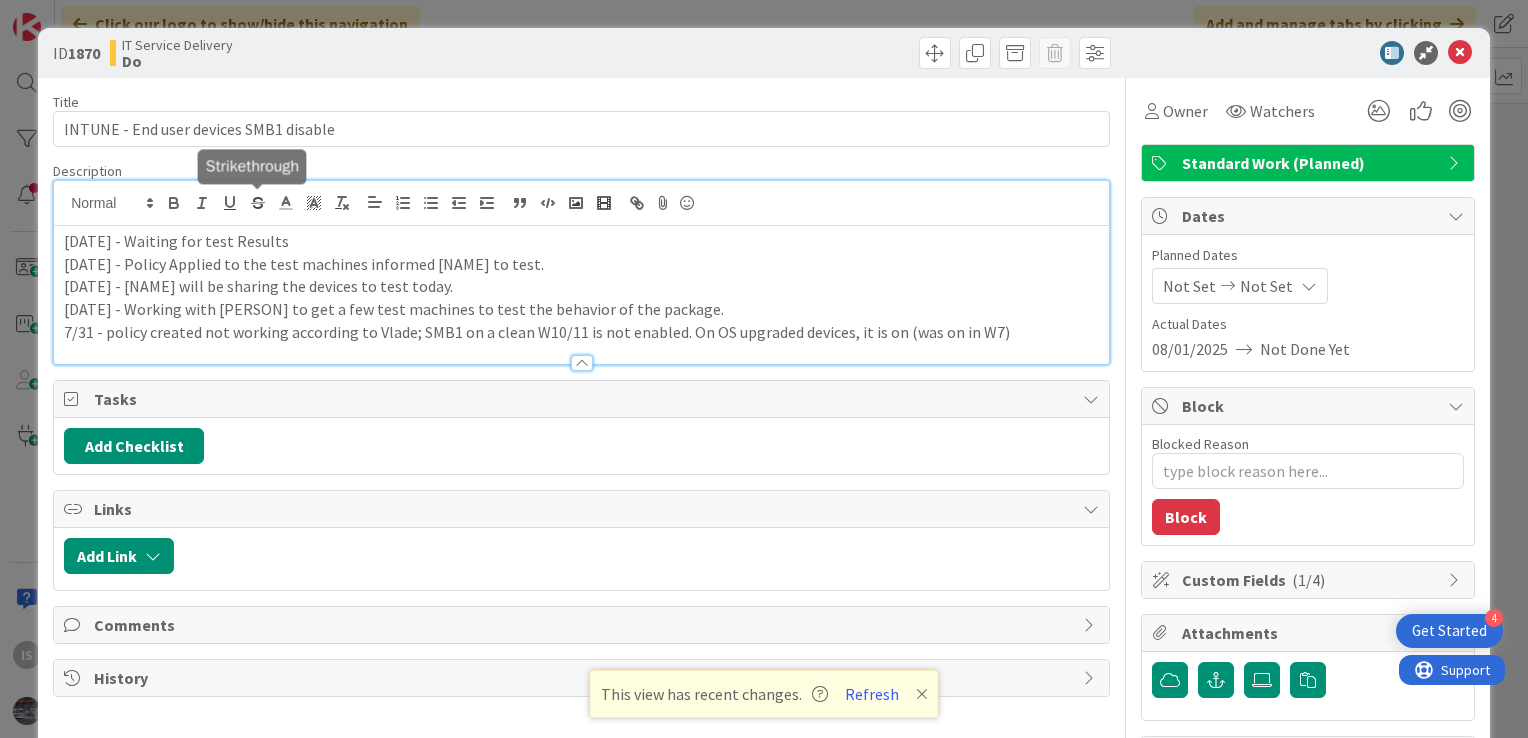 scroll, scrollTop: 0, scrollLeft: 0, axis: both 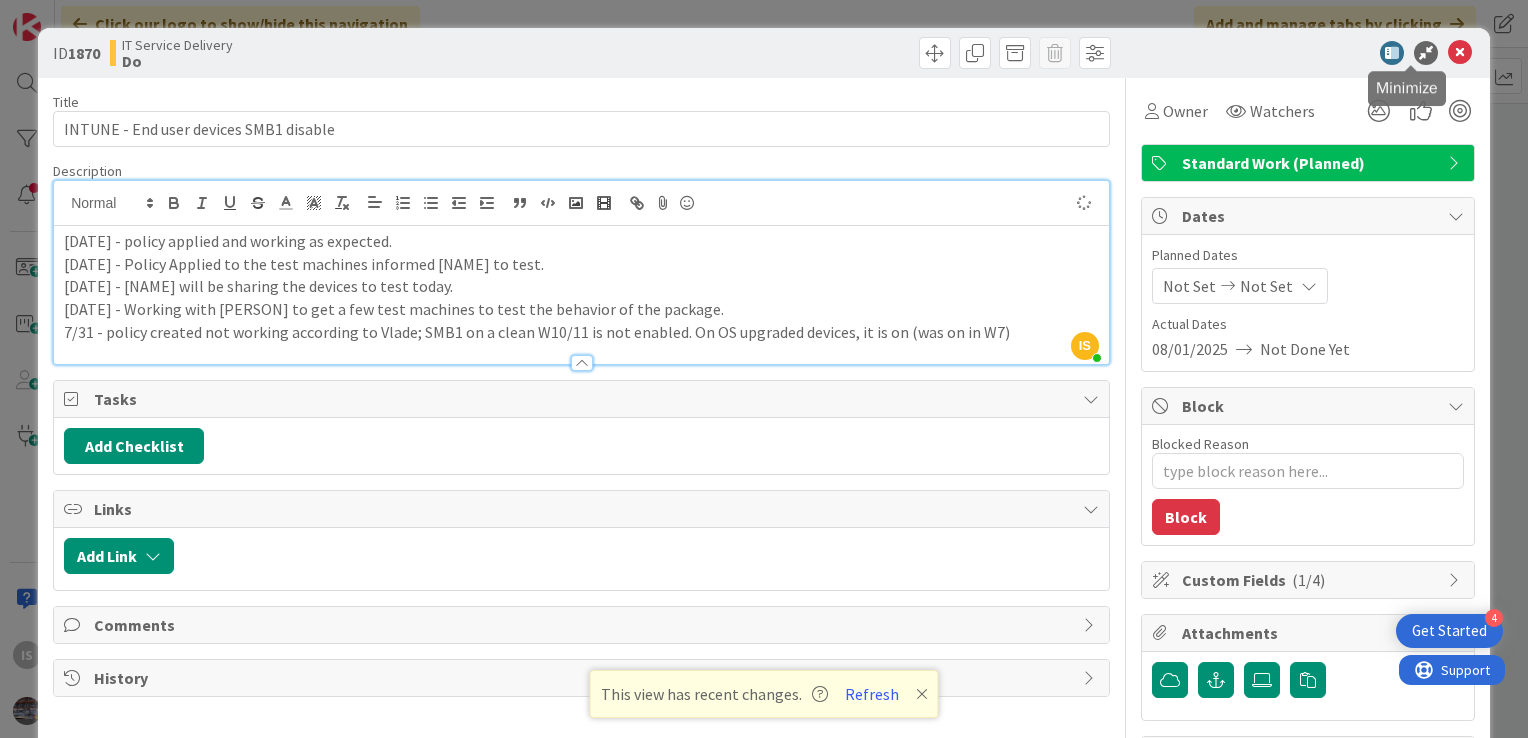 type on "x" 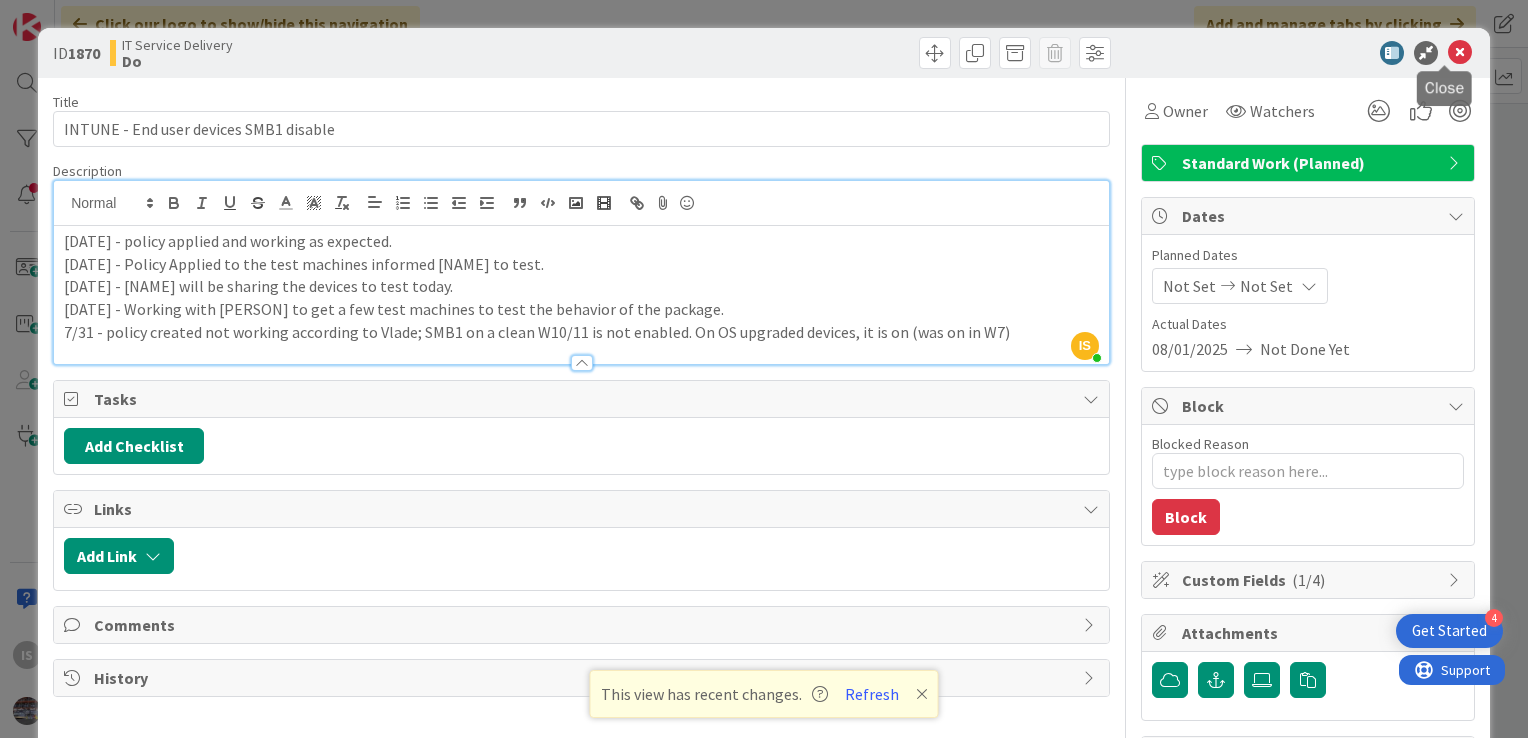click at bounding box center (1460, 53) 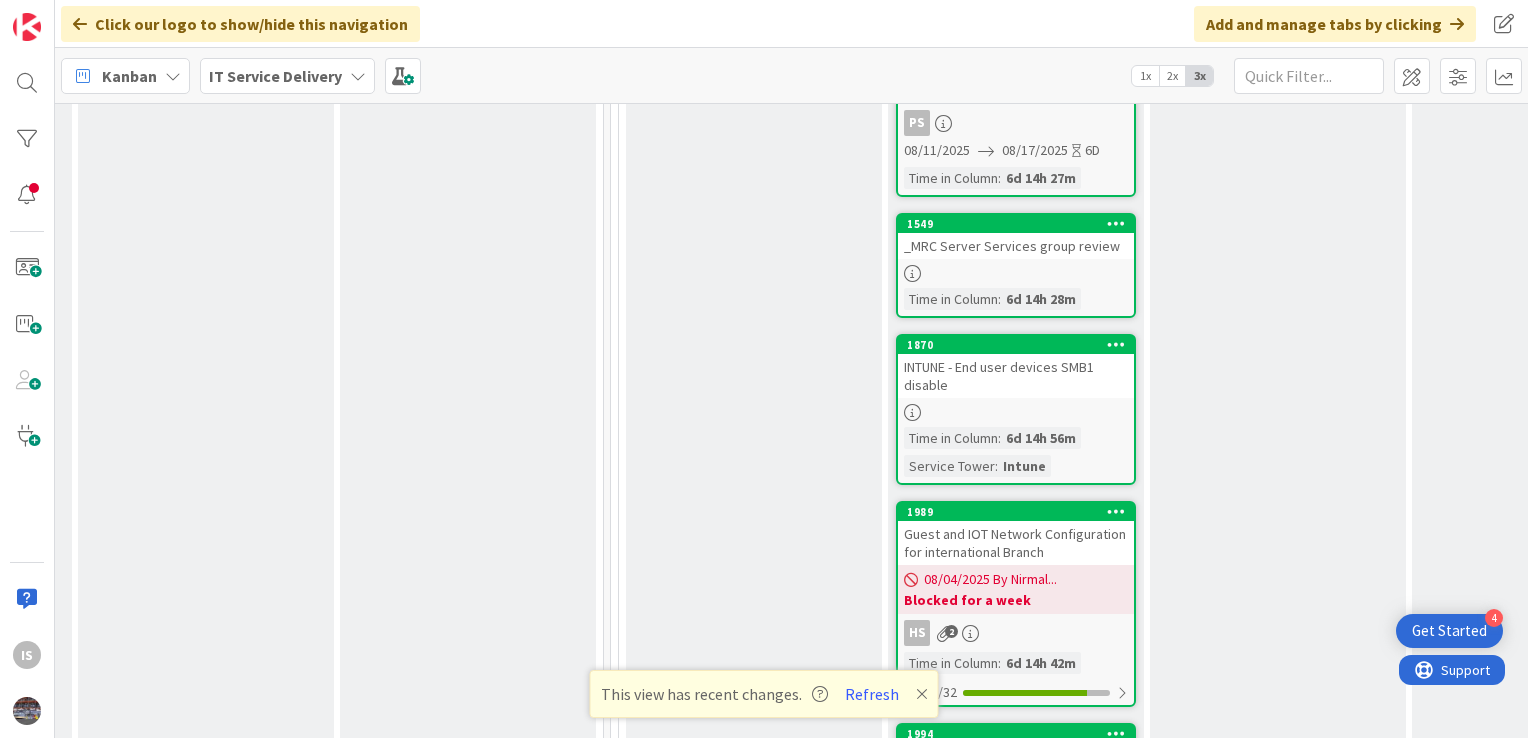 scroll, scrollTop: 0, scrollLeft: 0, axis: both 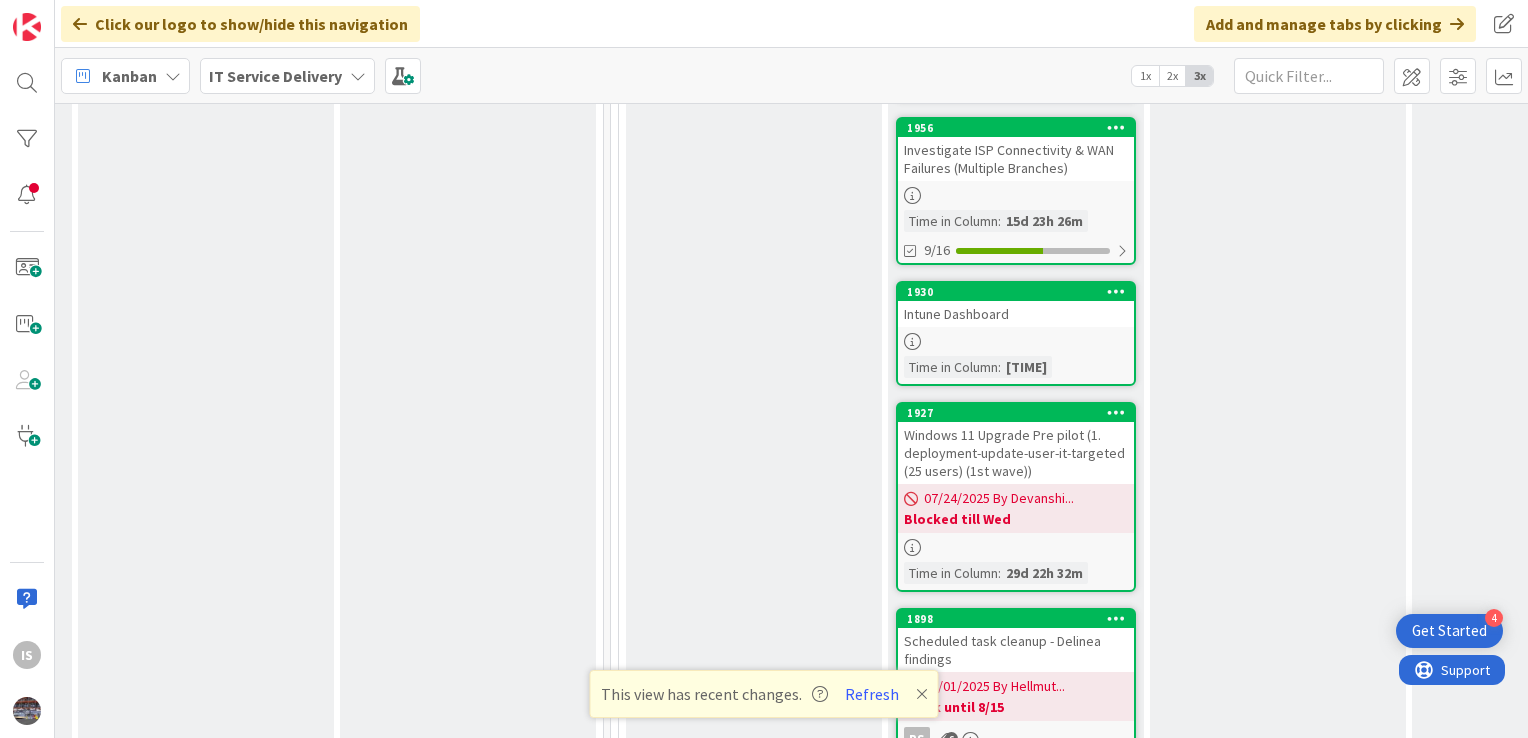 click on "Windows 11 Upgrade Pre pilot (1.	deployment-update-user-it-targeted (25 users) (1st wave))" at bounding box center [1016, 453] 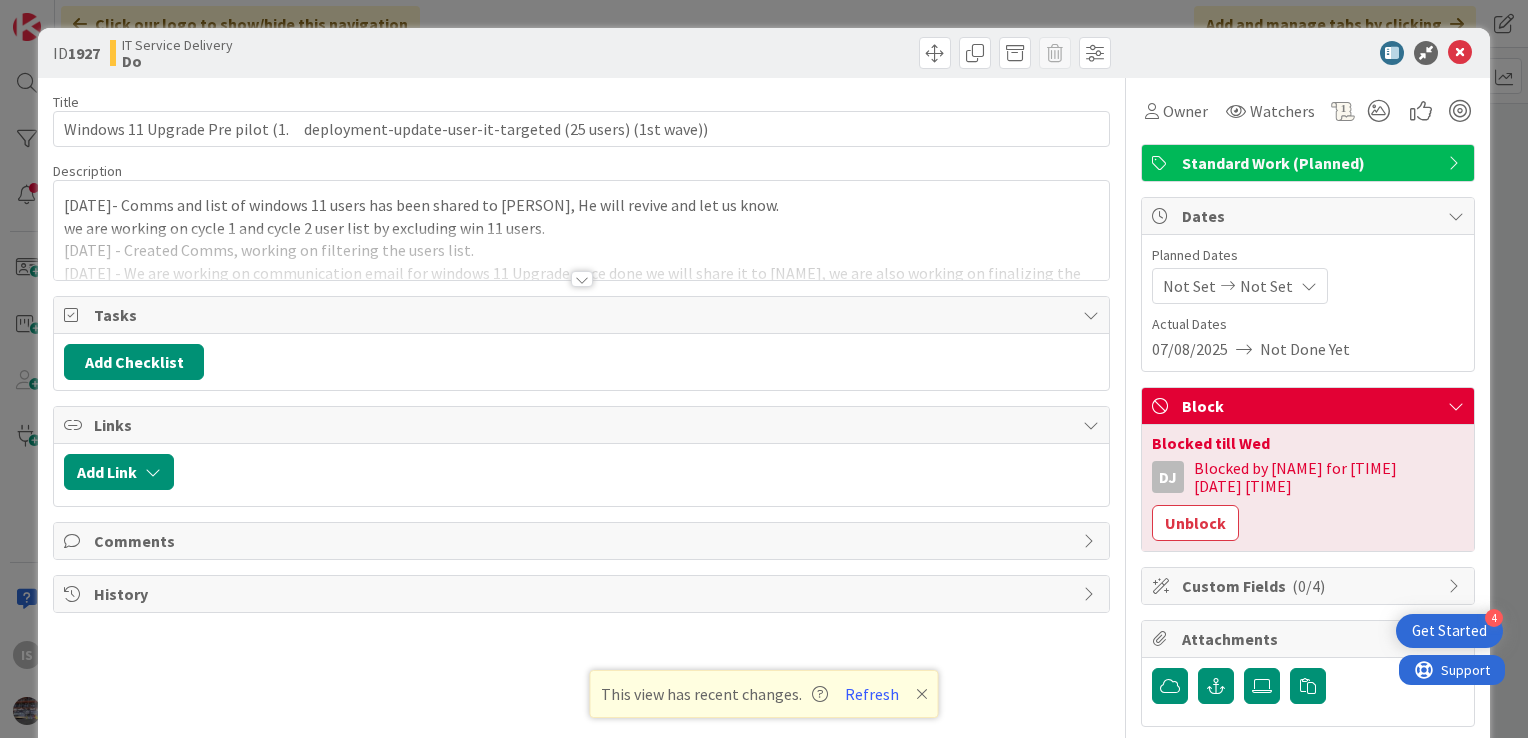 scroll, scrollTop: 0, scrollLeft: 0, axis: both 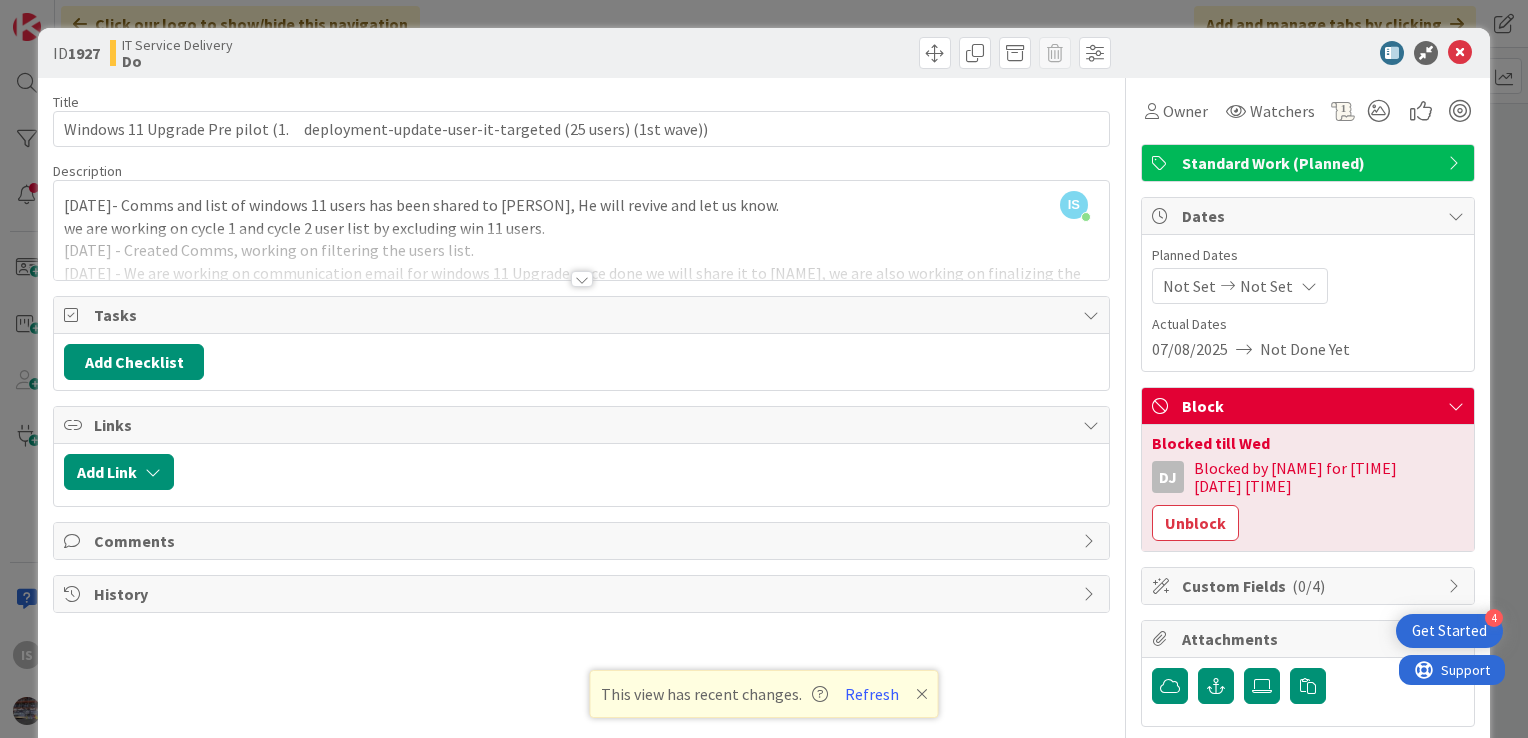 click at bounding box center [582, 279] 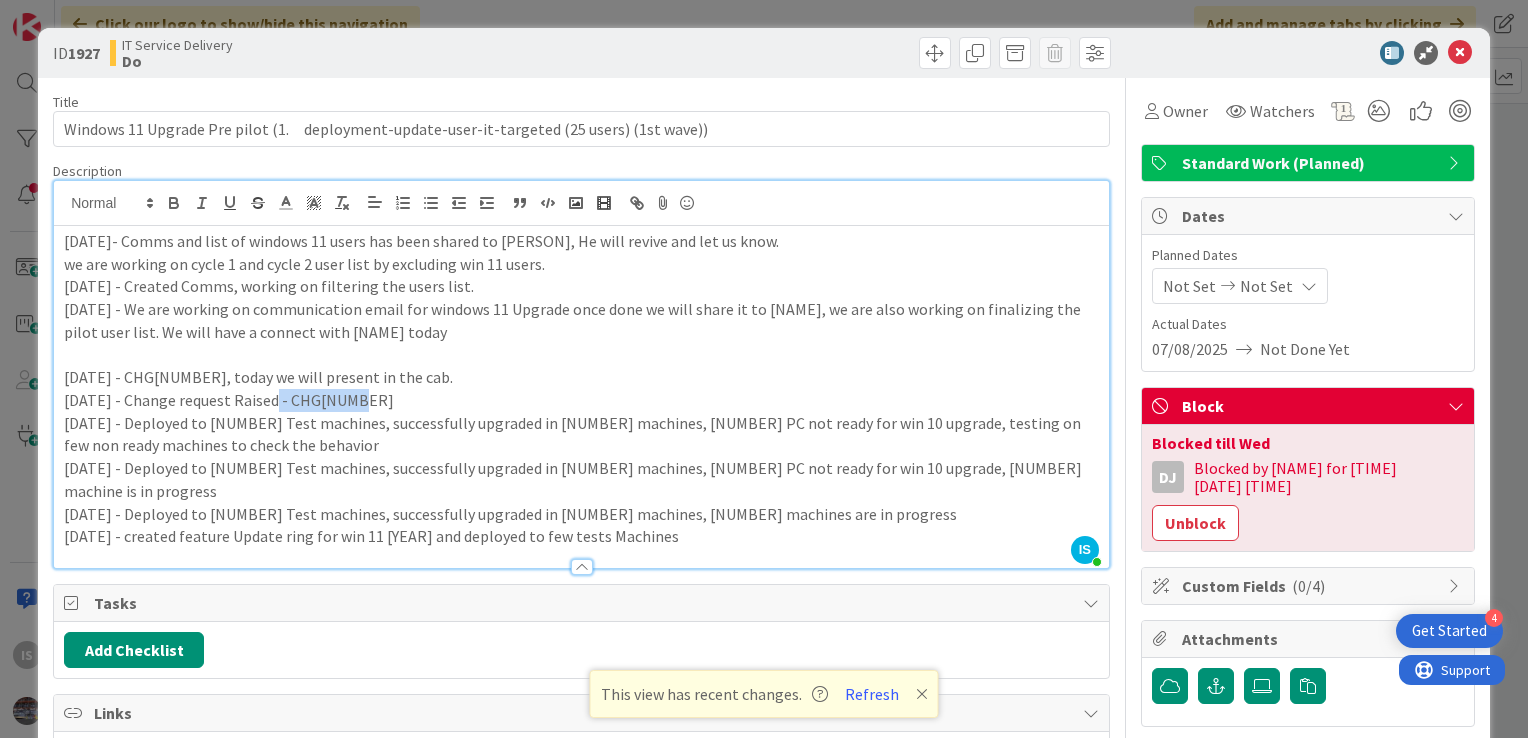 drag, startPoint x: 356, startPoint y: 397, endPoint x: 267, endPoint y: 397, distance: 89 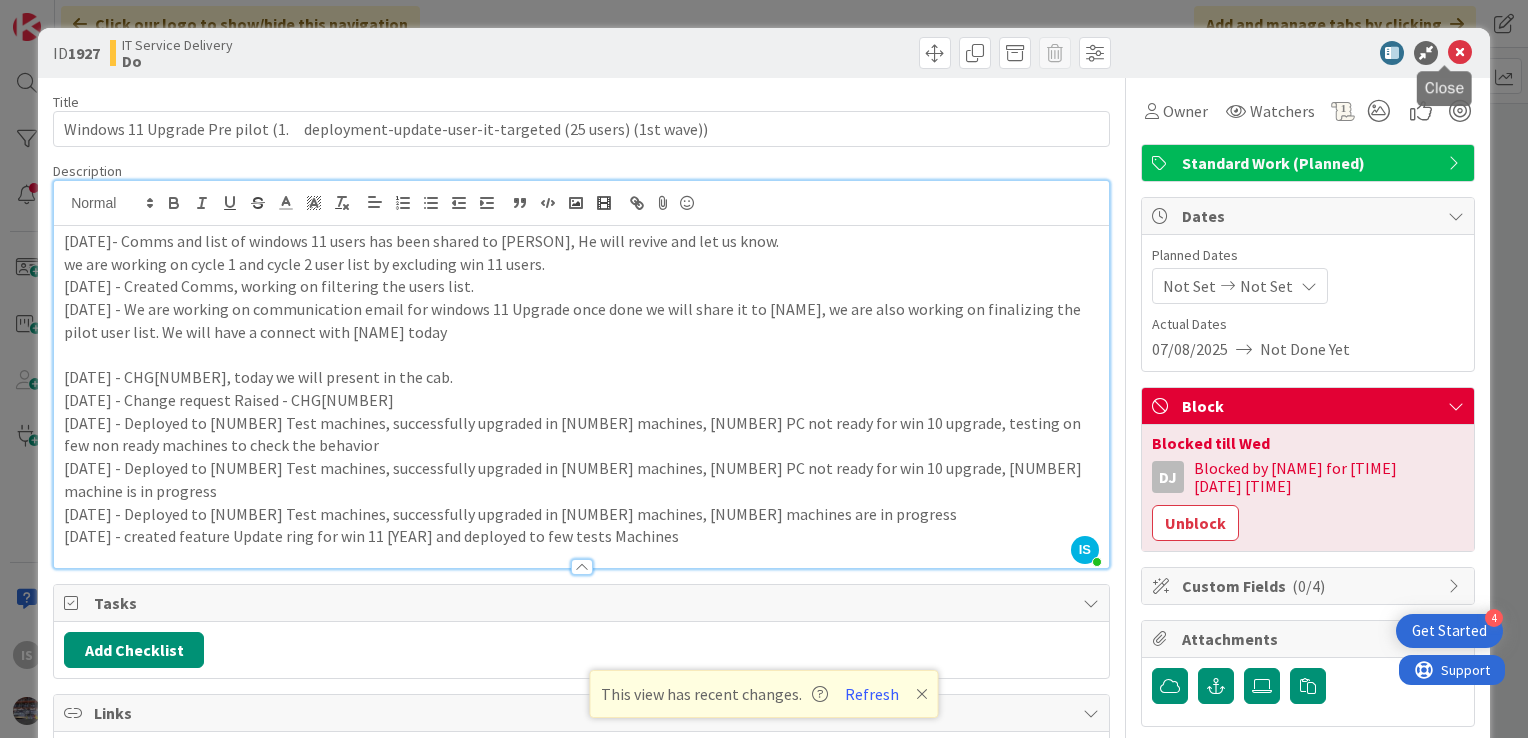 click at bounding box center (1460, 53) 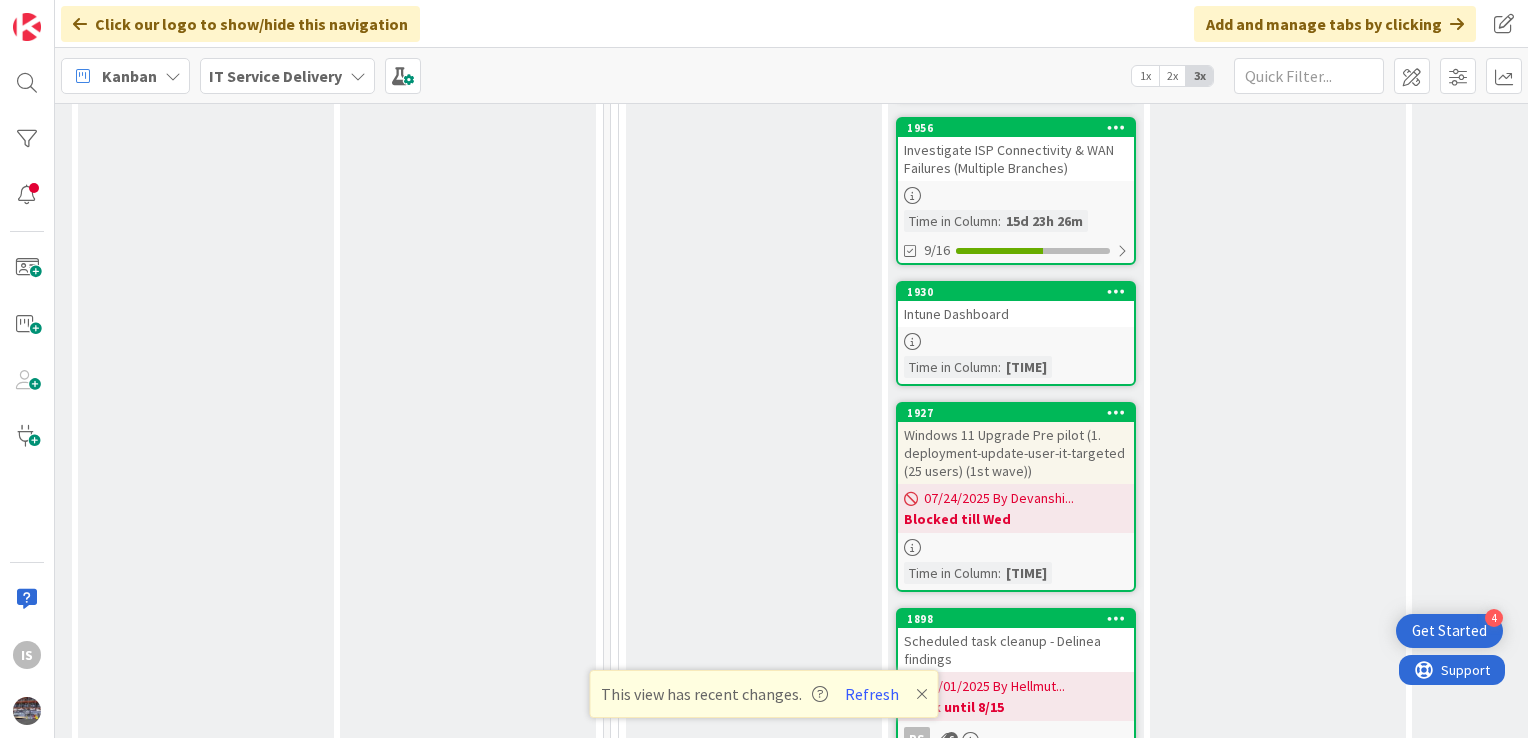 scroll, scrollTop: 0, scrollLeft: 0, axis: both 